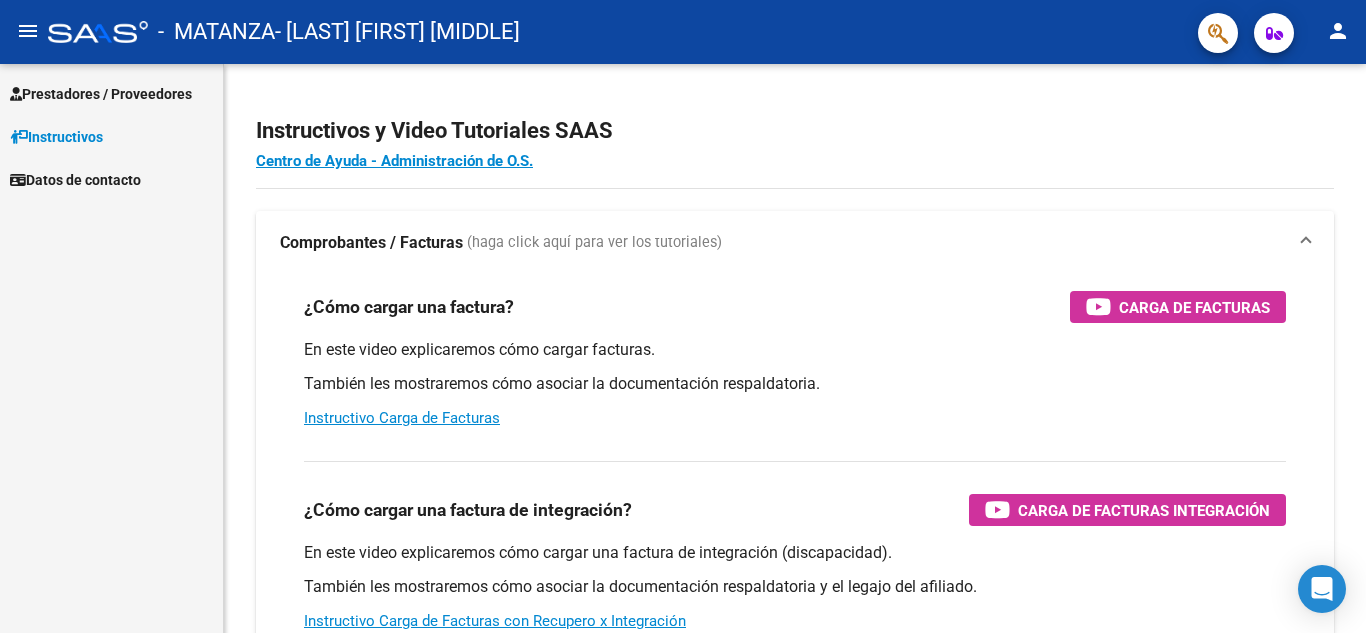 scroll, scrollTop: 0, scrollLeft: 0, axis: both 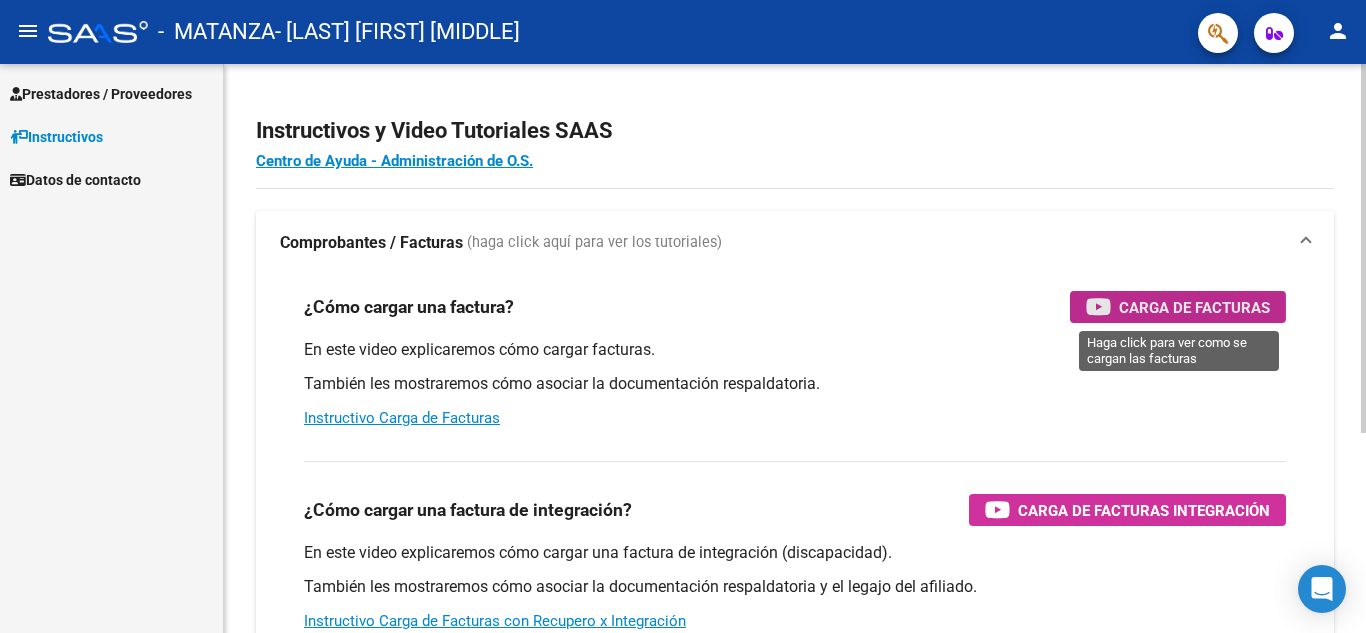 click on "Carga de Facturas" at bounding box center (1178, 307) 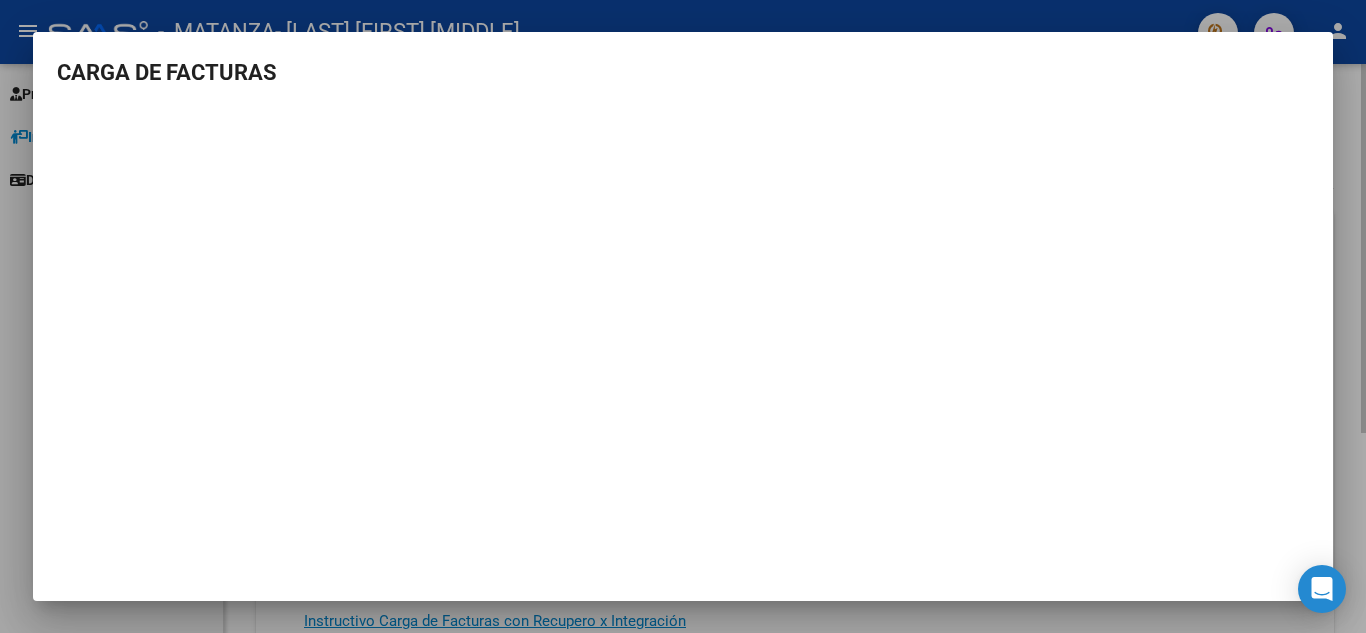 click at bounding box center [683, 316] 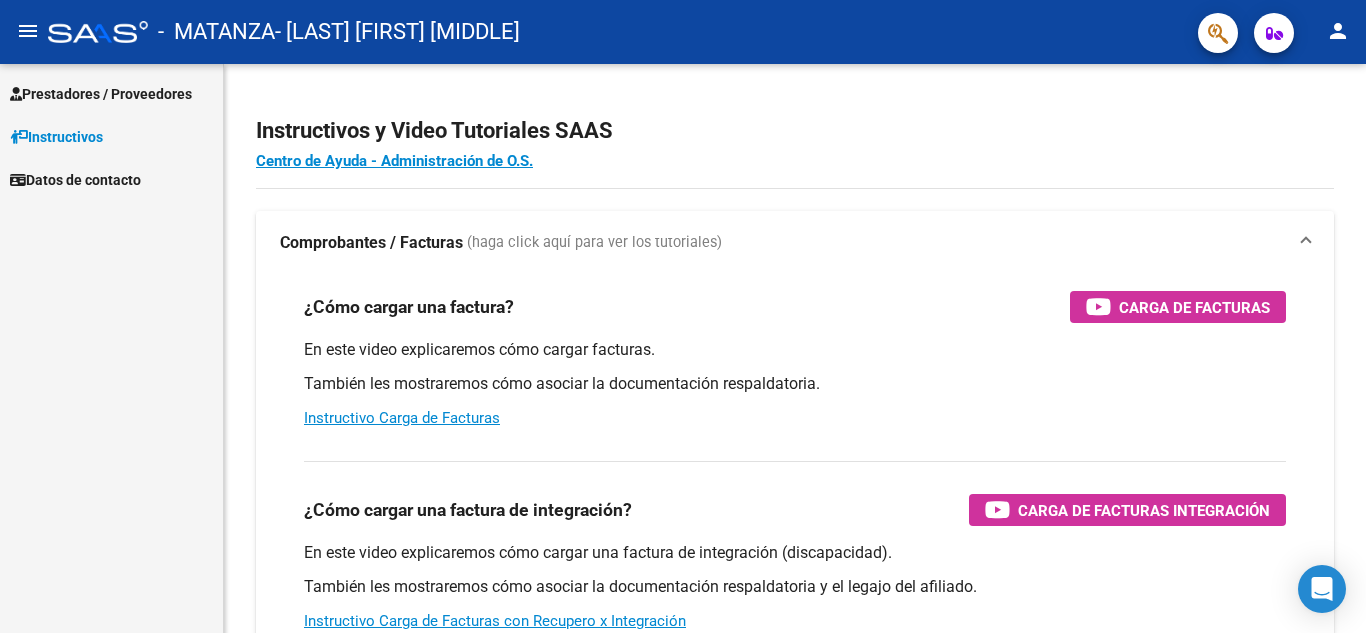 click on "Prestadores / Proveedores" at bounding box center [101, 94] 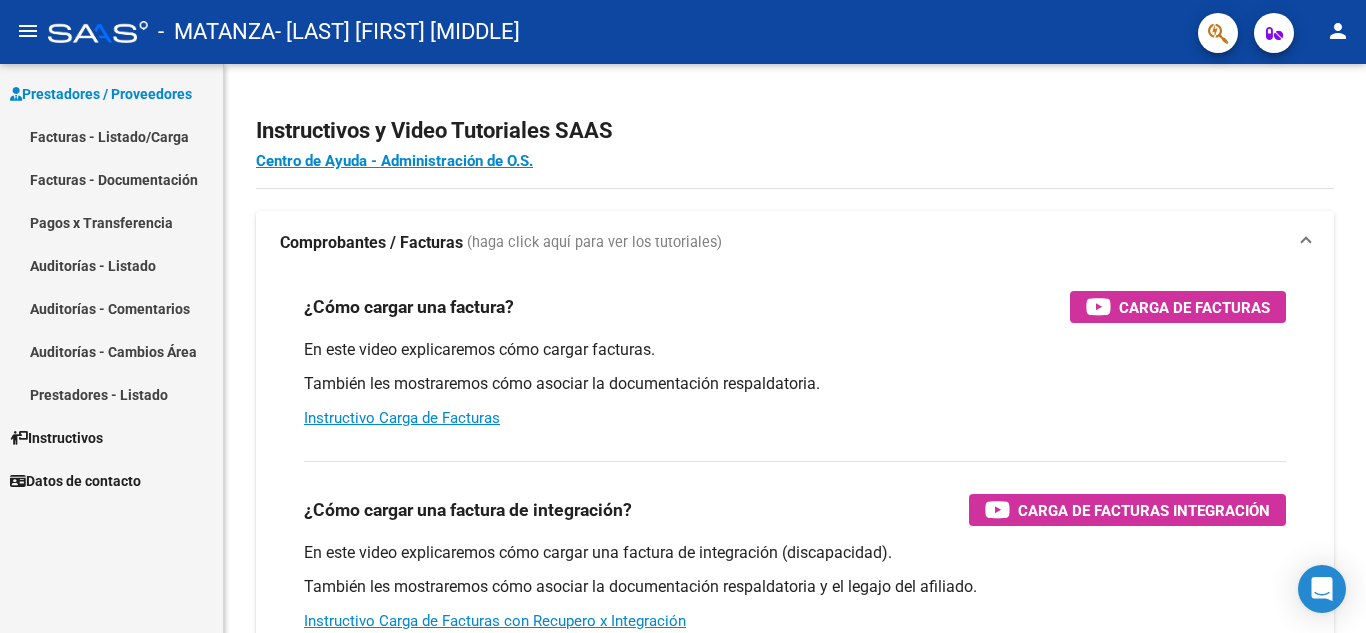 click on "Facturas - Listado/Carga" at bounding box center (111, 136) 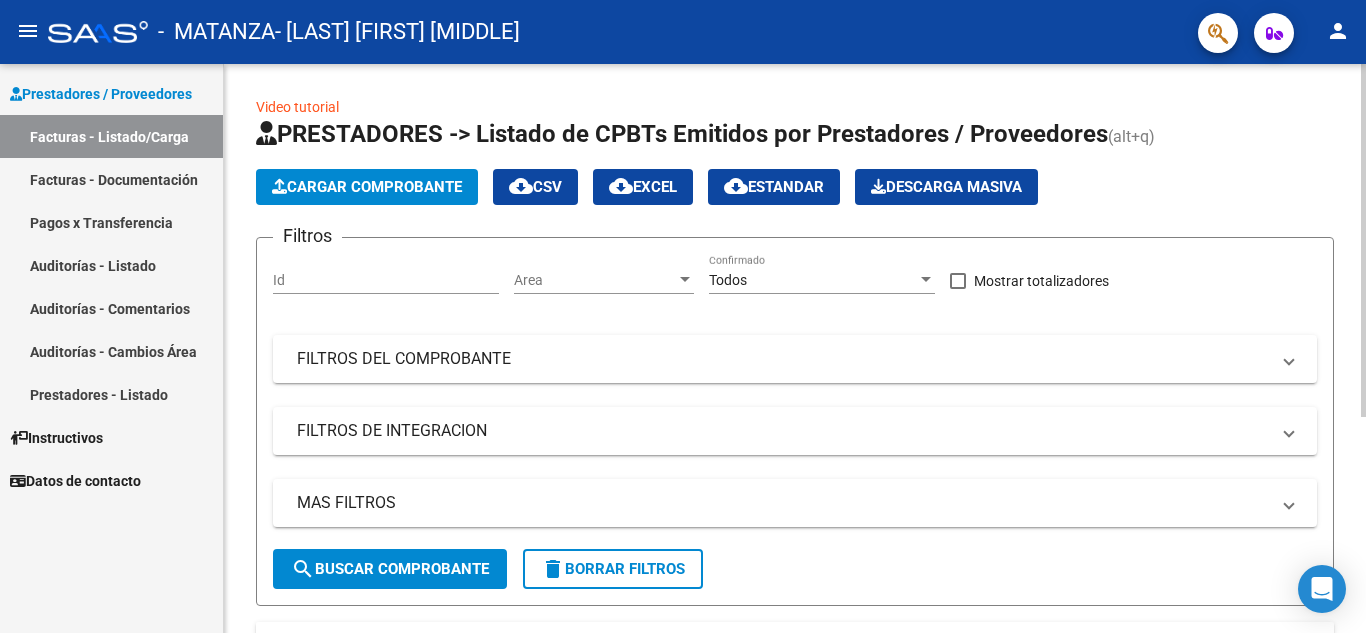 click on "Cargar Comprobante" 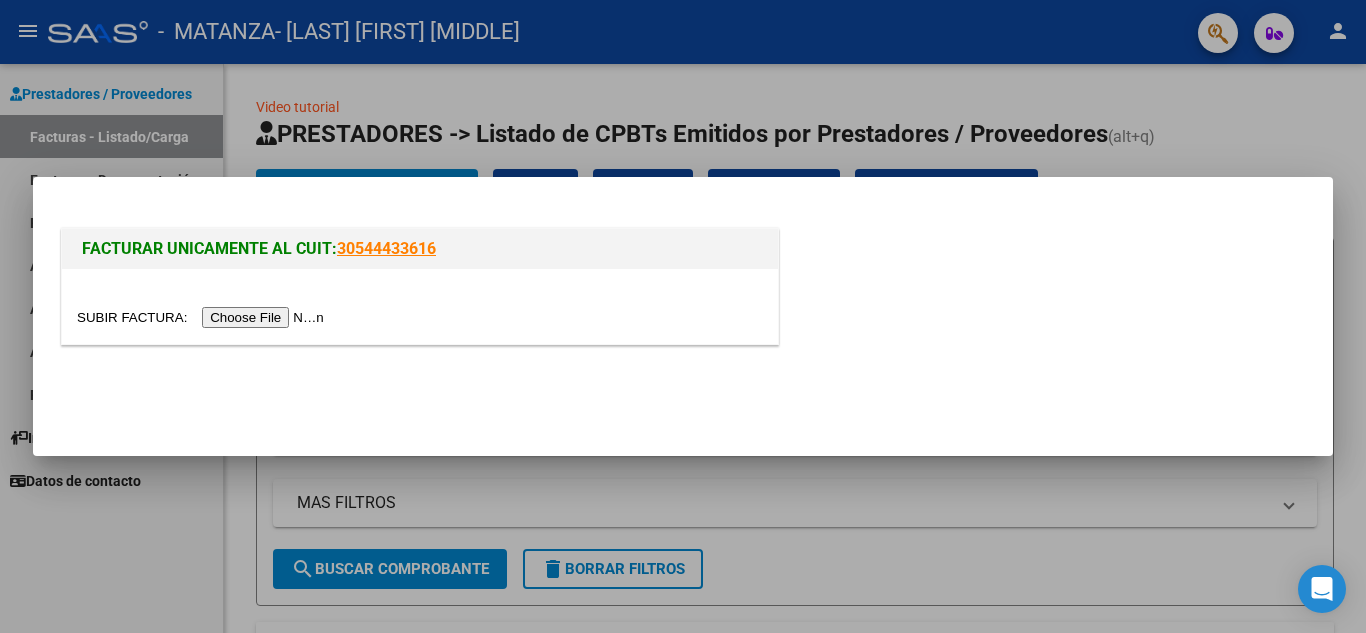 click at bounding box center [203, 317] 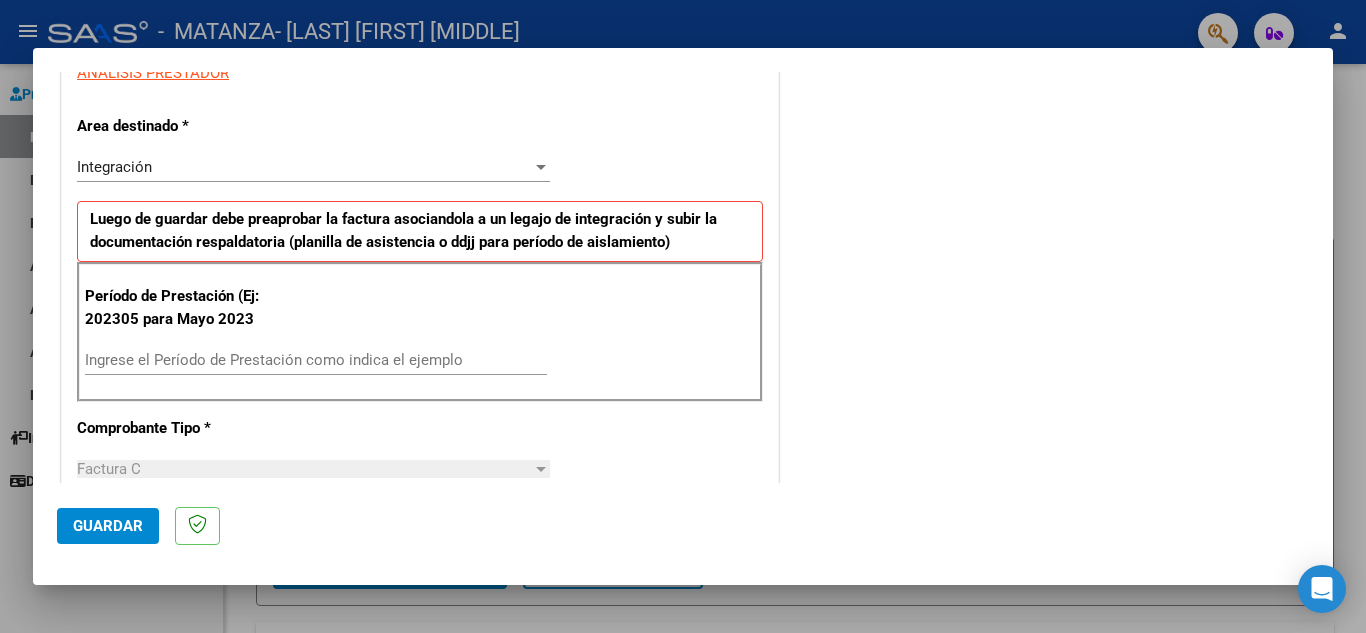 scroll, scrollTop: 400, scrollLeft: 0, axis: vertical 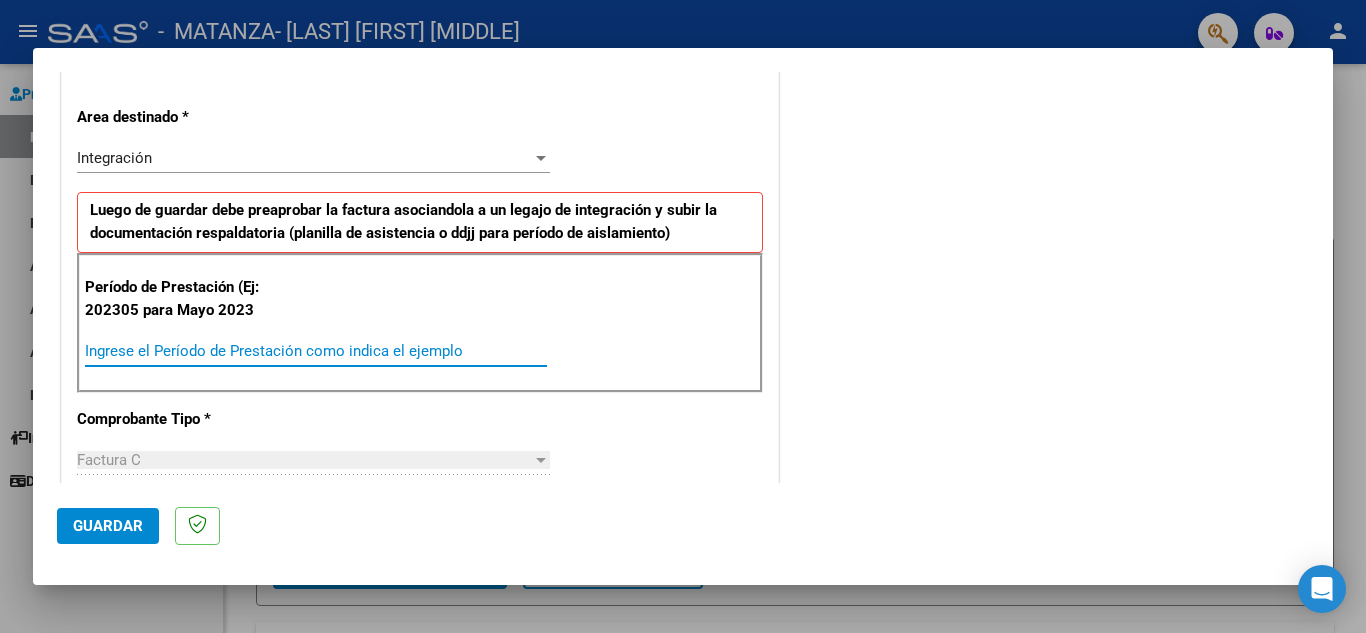 click on "Ingrese el Período de Prestación como indica el ejemplo" at bounding box center [316, 351] 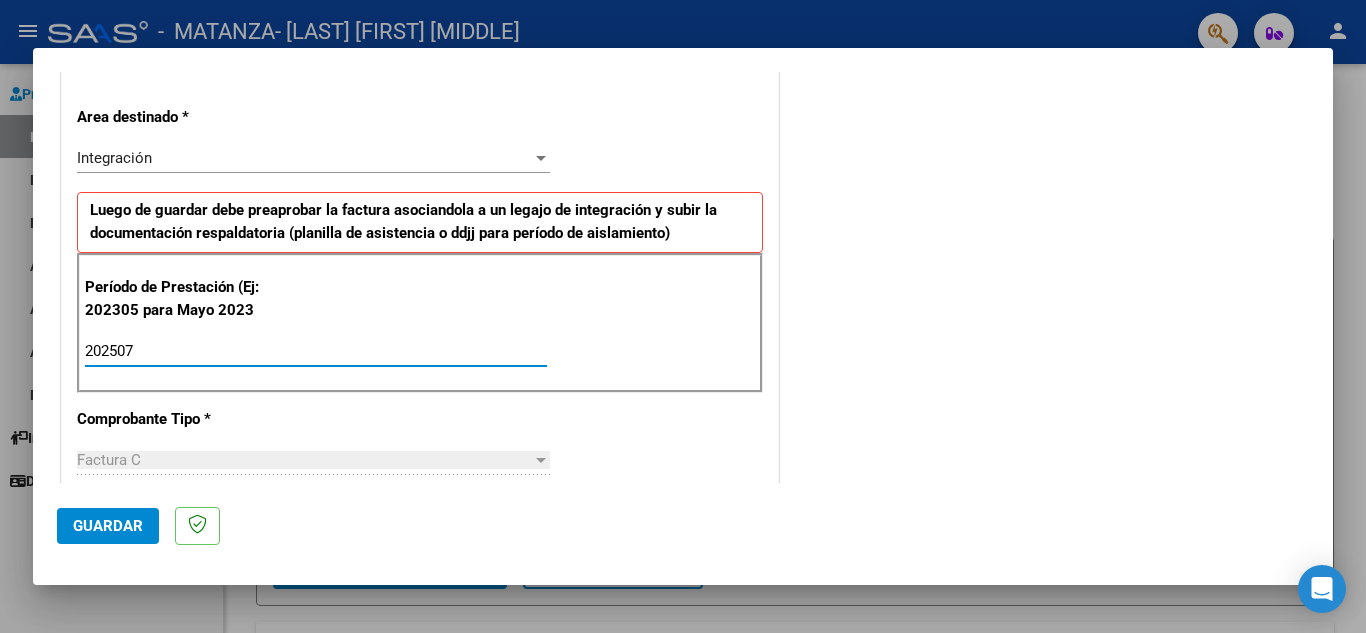 type on "202507" 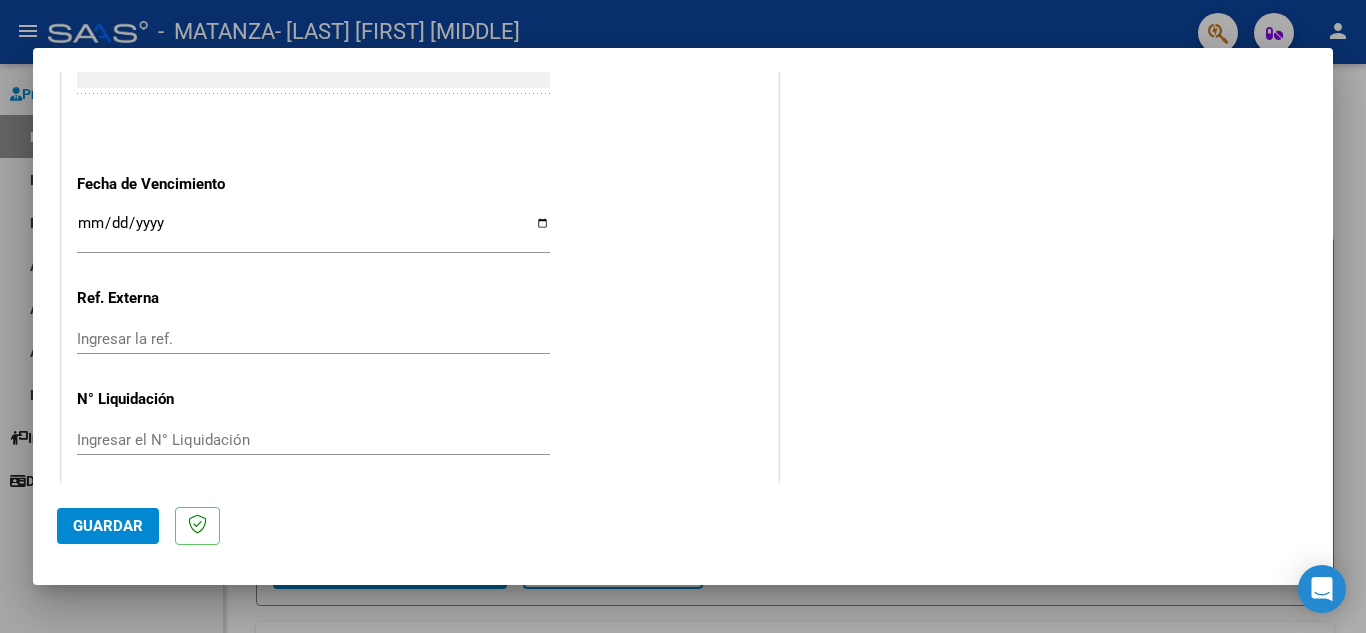 scroll, scrollTop: 1200, scrollLeft: 0, axis: vertical 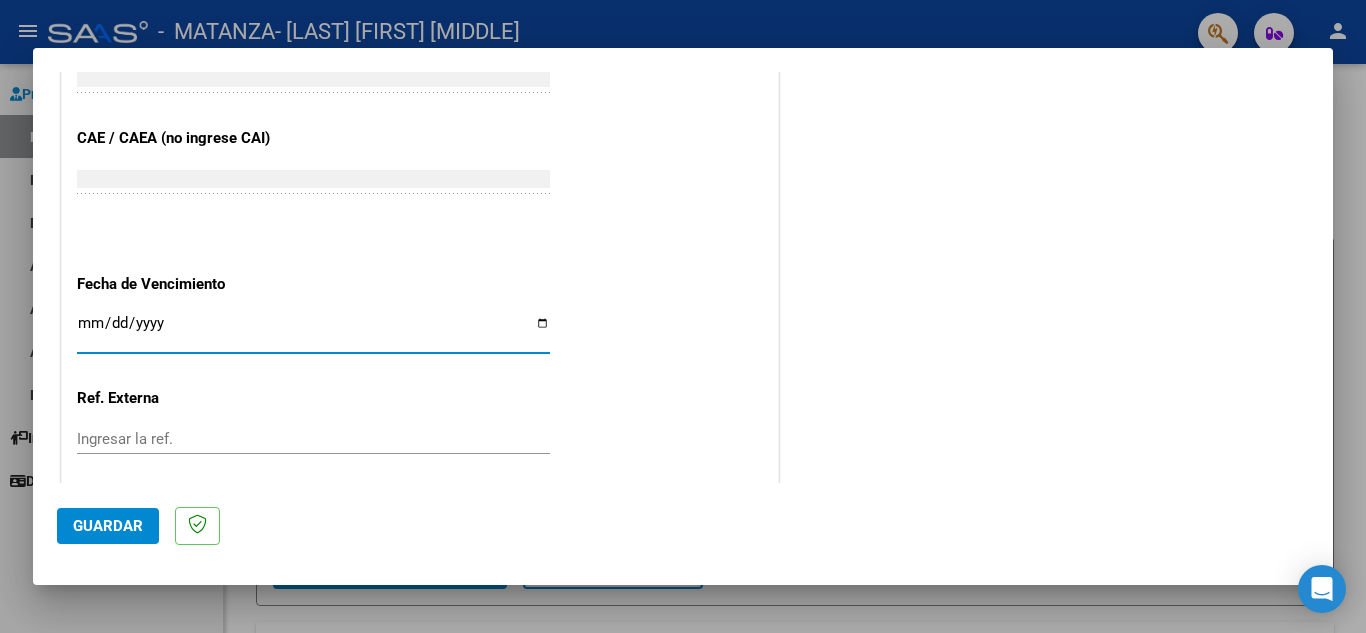 click on "Ingresar la fecha" at bounding box center [313, 331] 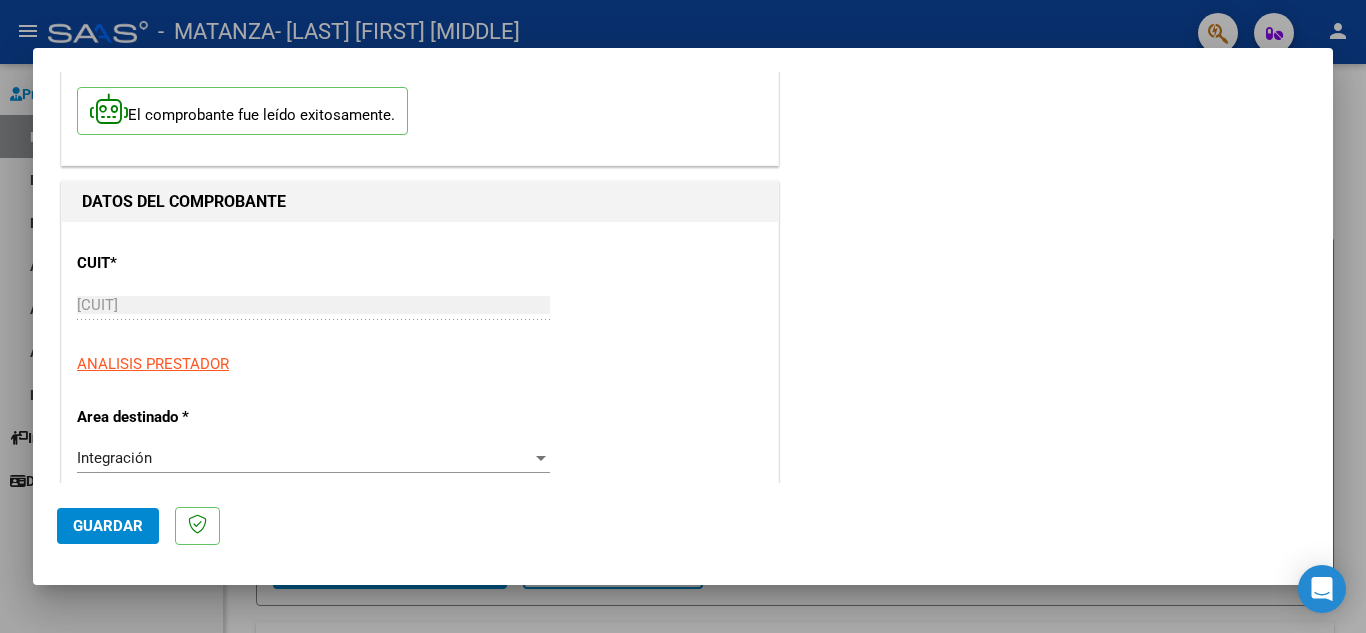 scroll, scrollTop: 0, scrollLeft: 0, axis: both 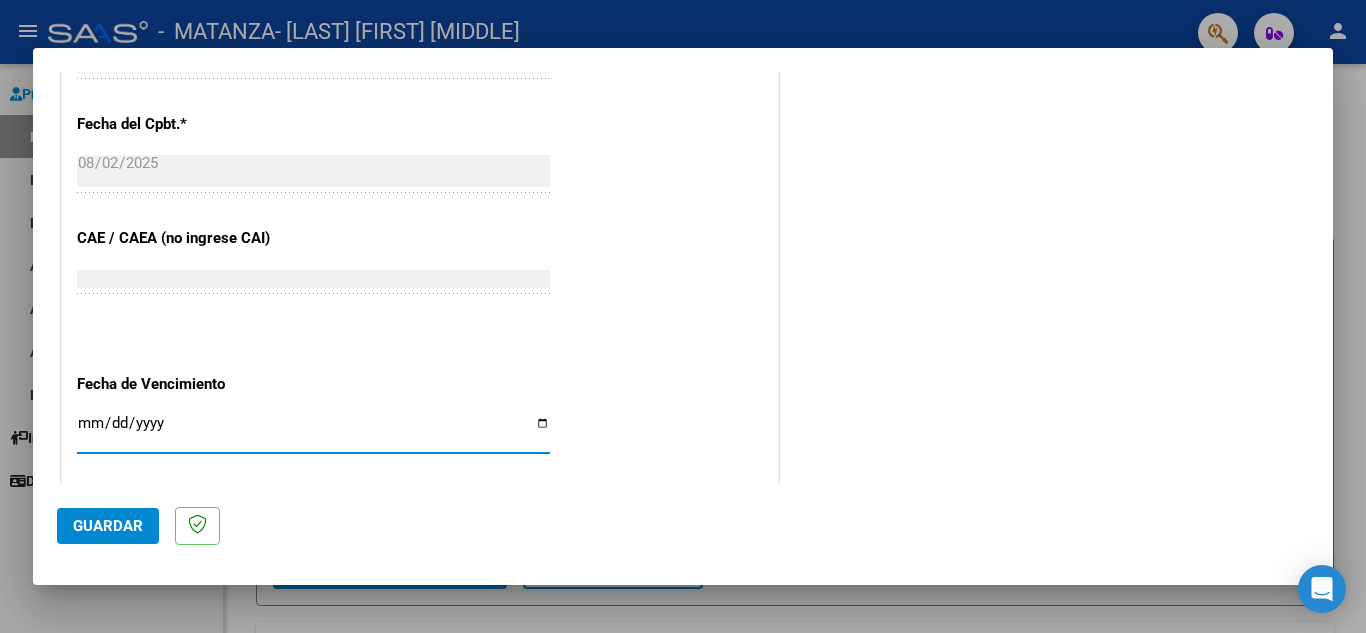 click on "Ingresar la fecha" at bounding box center [313, 431] 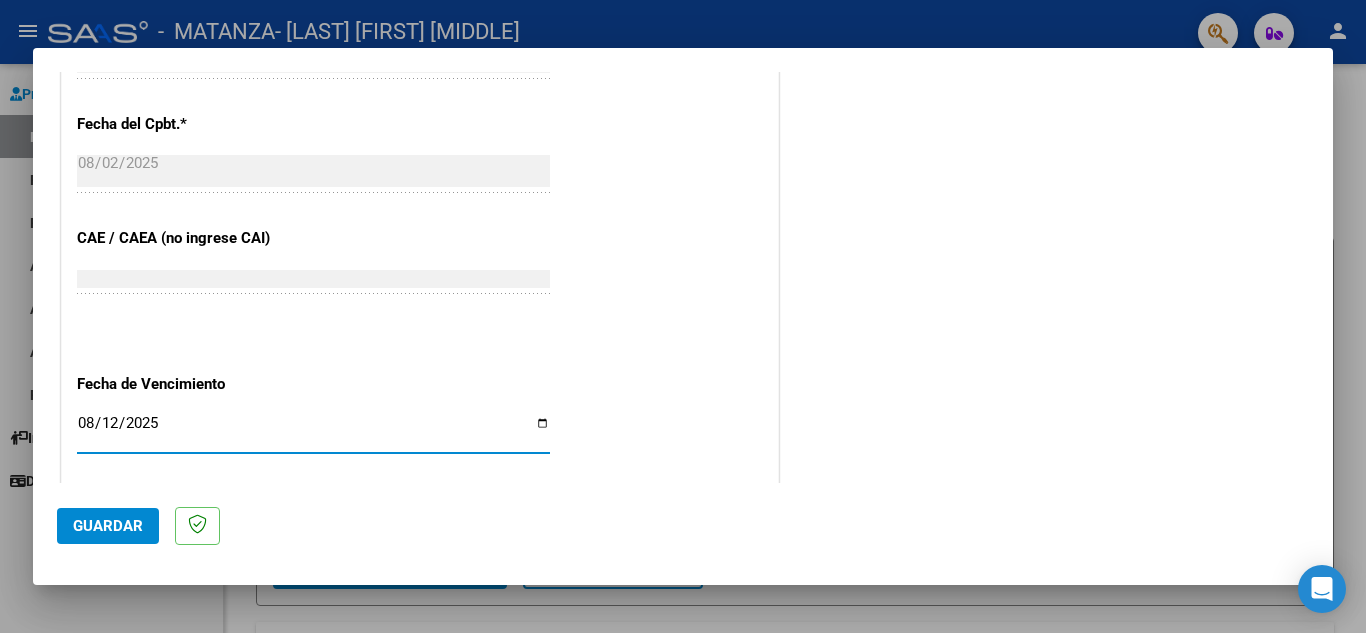 type on "2025-08-12" 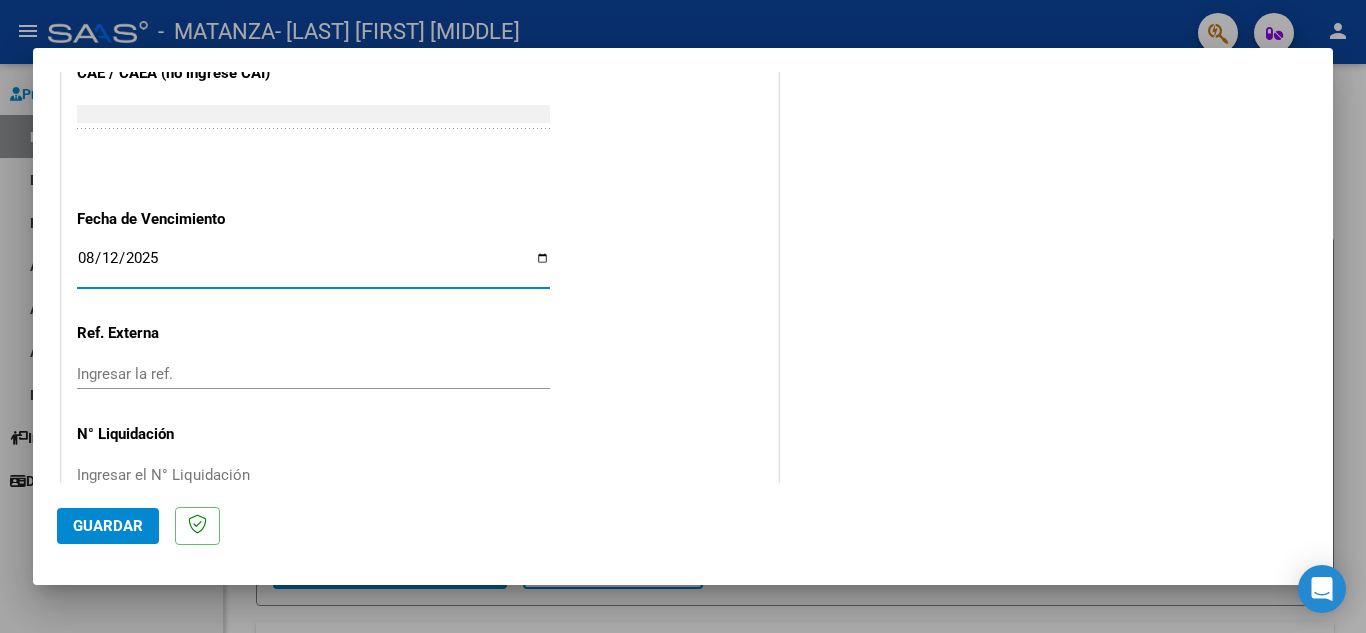 scroll, scrollTop: 1311, scrollLeft: 0, axis: vertical 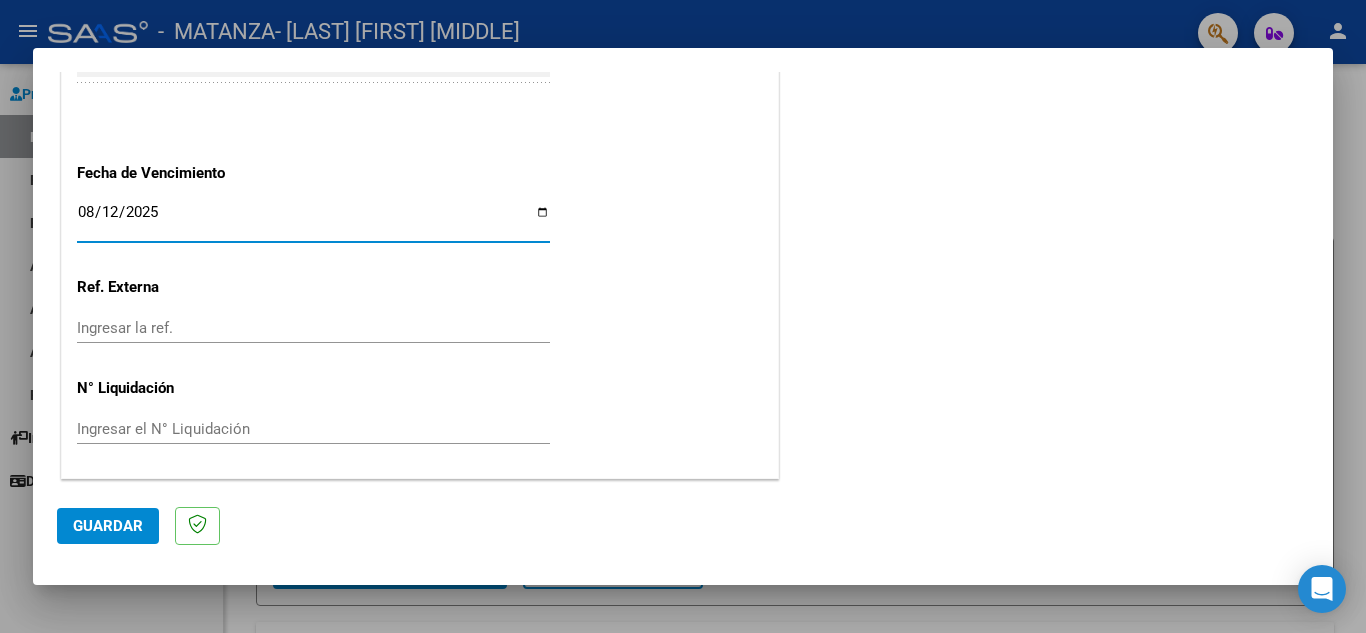 click on "Guardar" 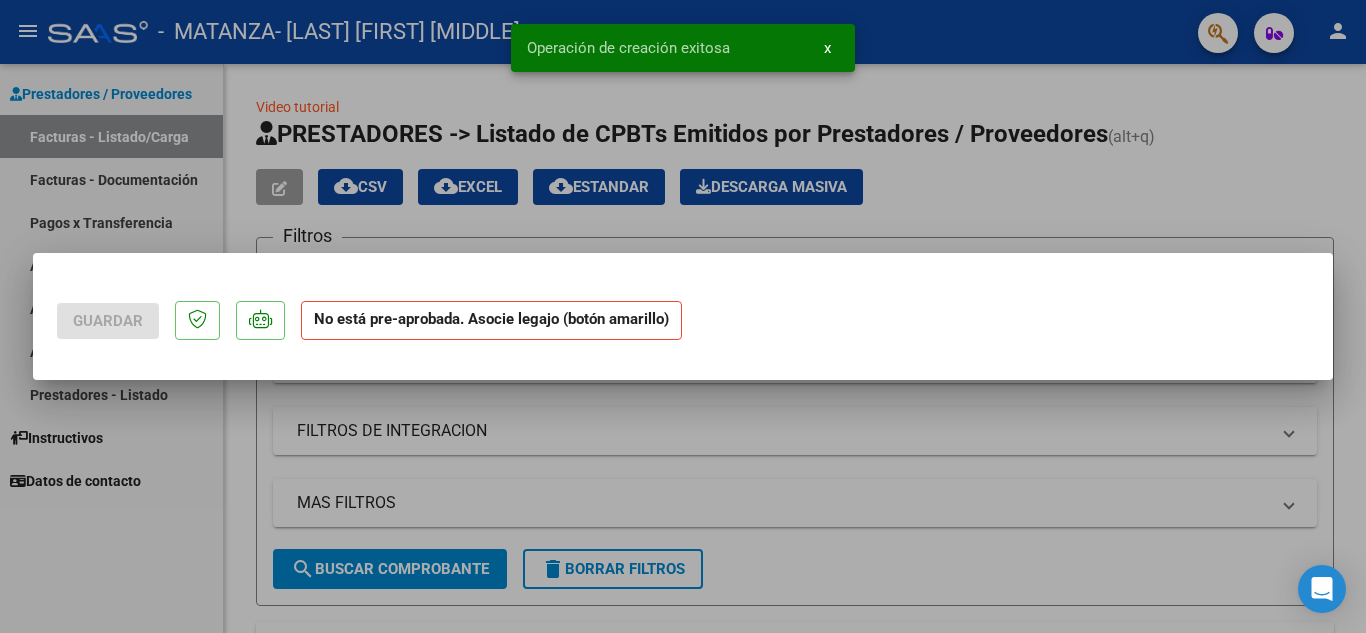 scroll, scrollTop: 0, scrollLeft: 0, axis: both 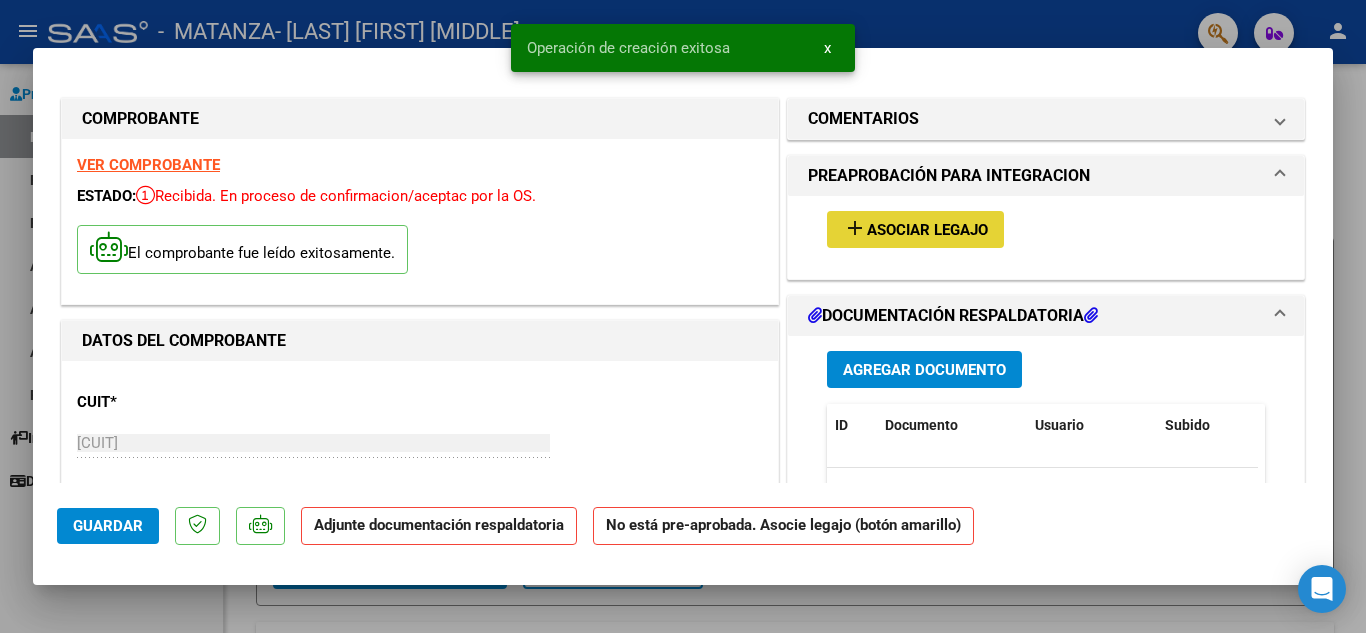 click on "Asociar Legajo" at bounding box center [927, 230] 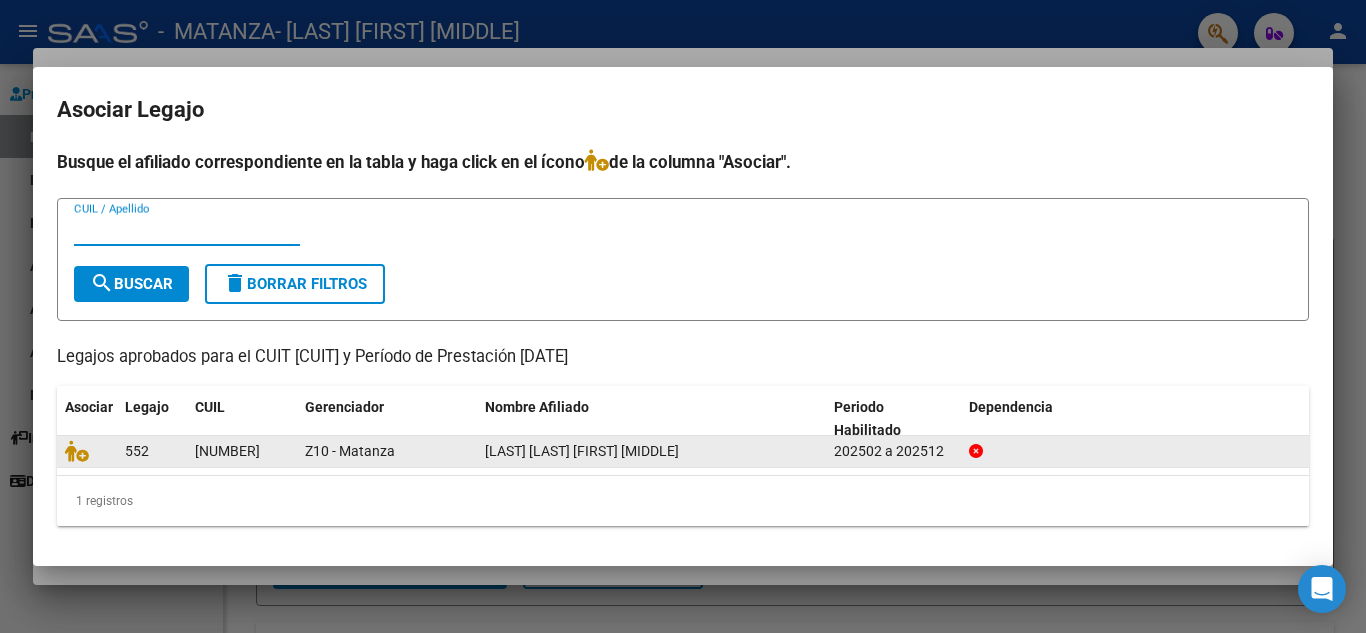 click on "552" 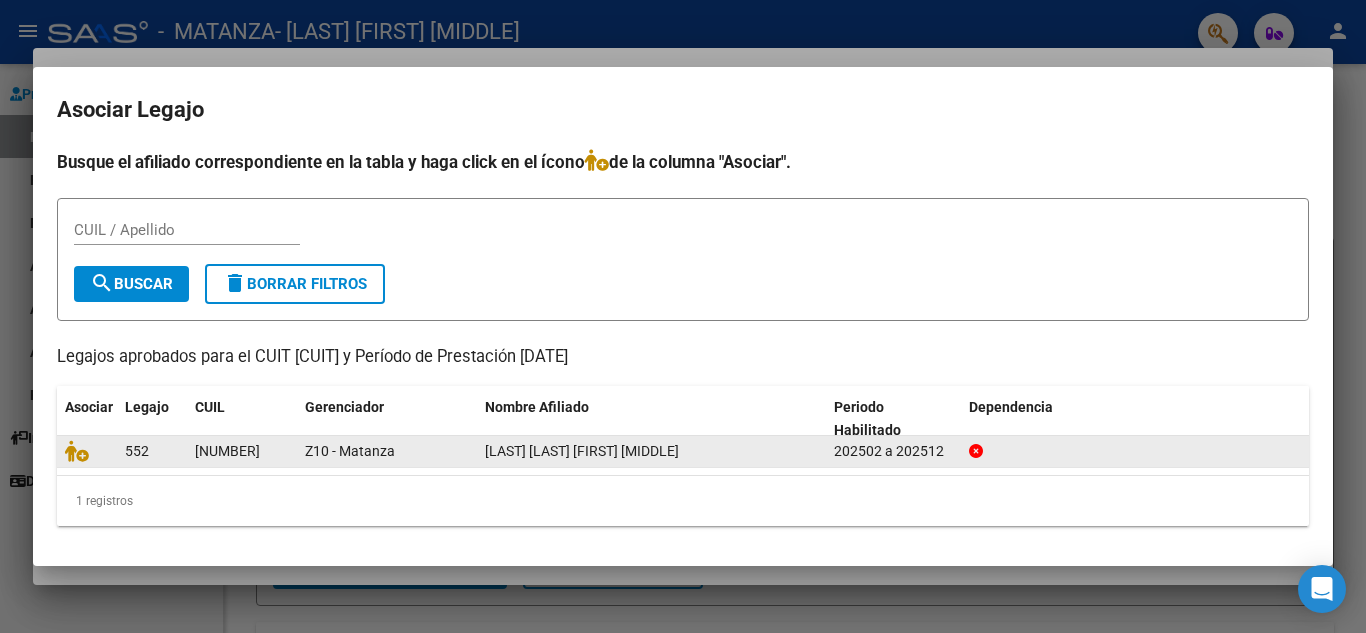 click on "NIEVA FONTAN CASSANDRA ISABELLA" 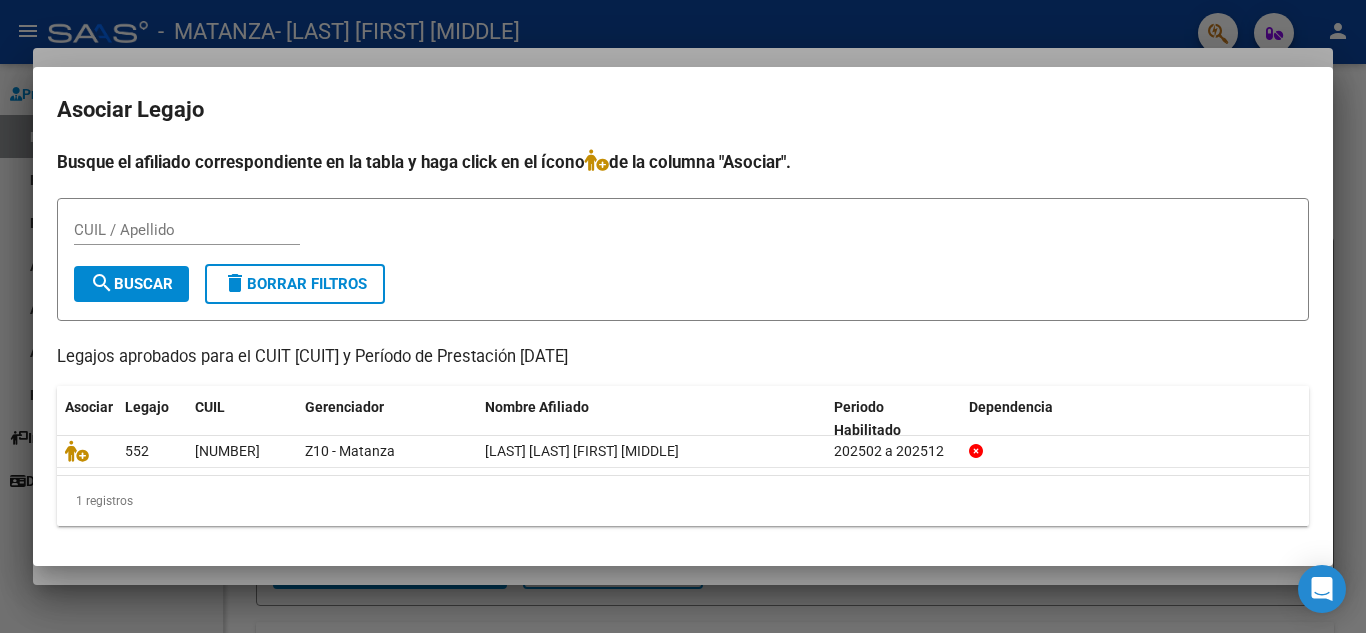 click on "search  Buscar" at bounding box center [131, 284] 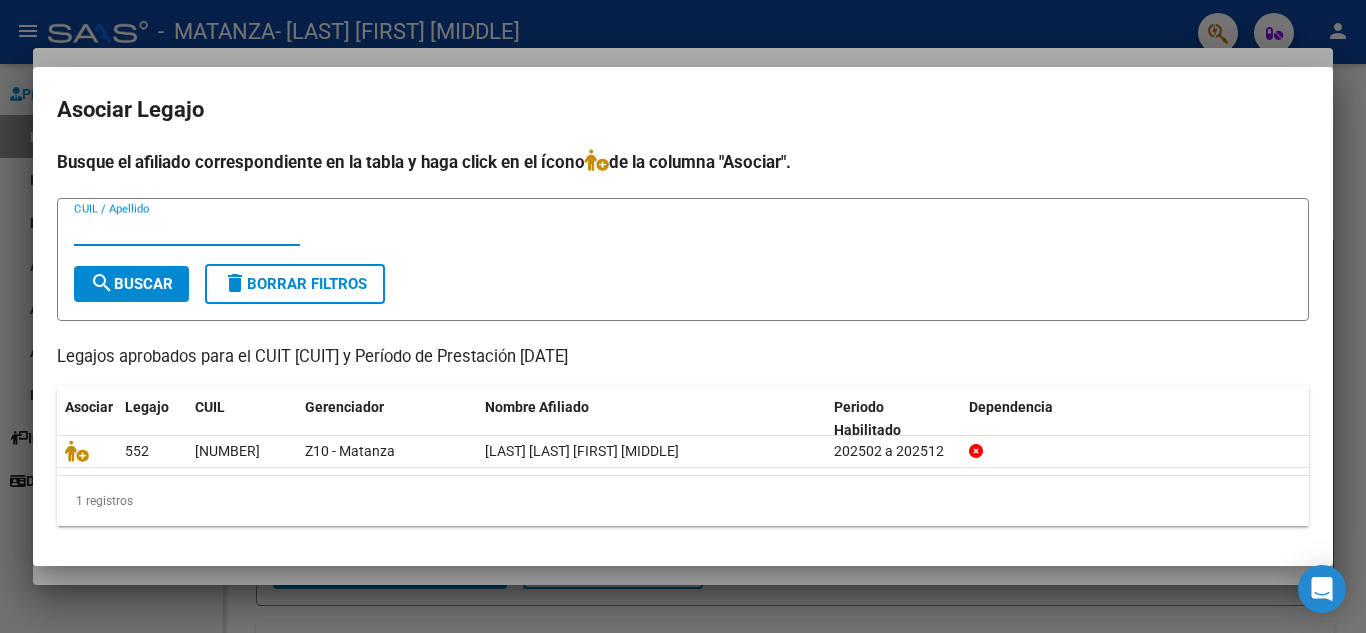 click on "CUIL / Apellido" at bounding box center (187, 230) 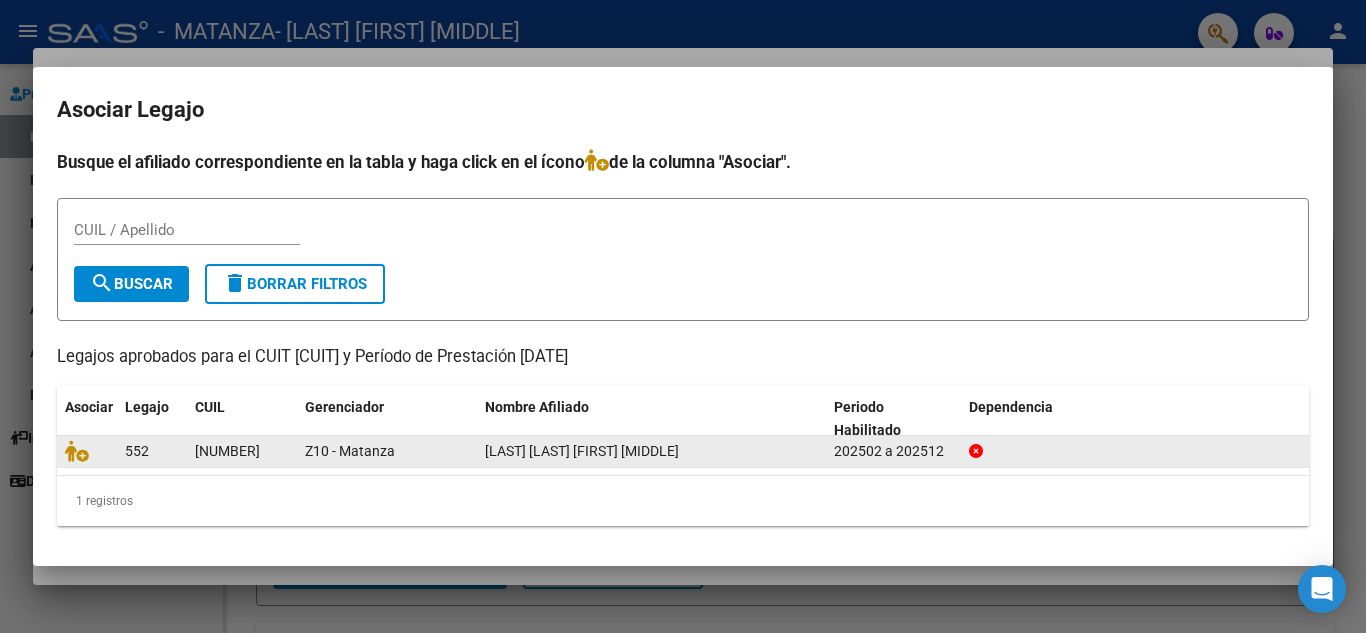 drag, startPoint x: 194, startPoint y: 444, endPoint x: 264, endPoint y: 449, distance: 70.178345 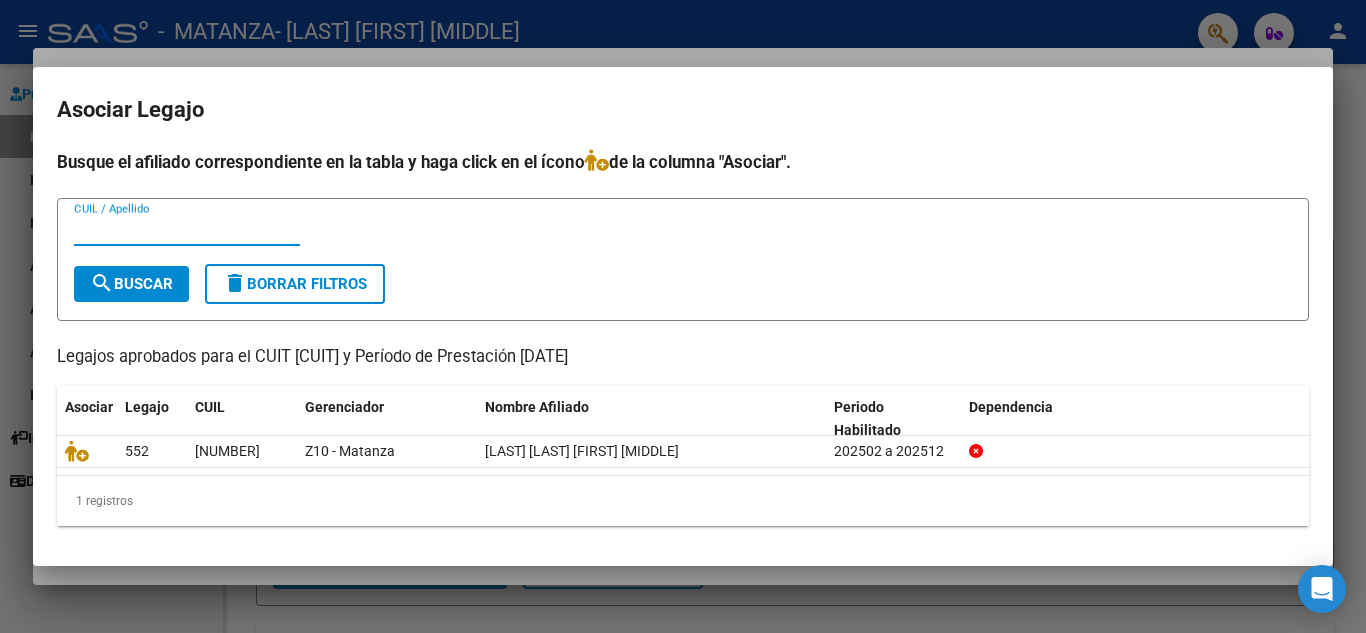 paste on "20550357314" 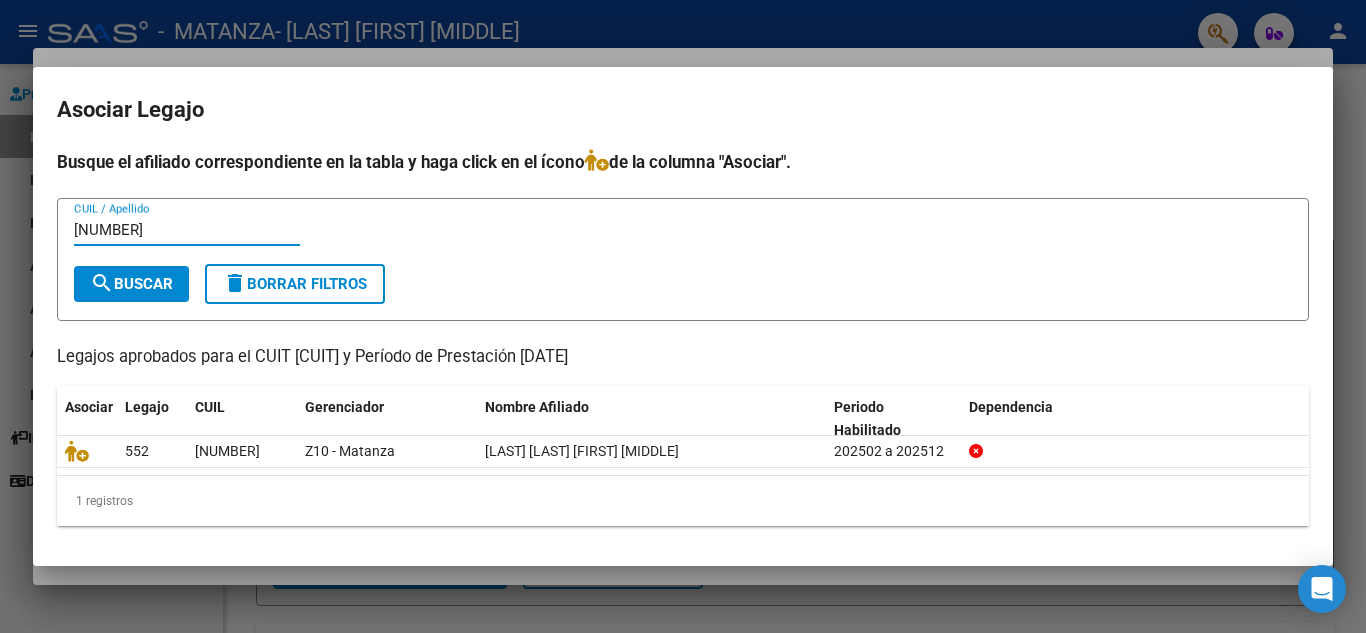type on "20550357314" 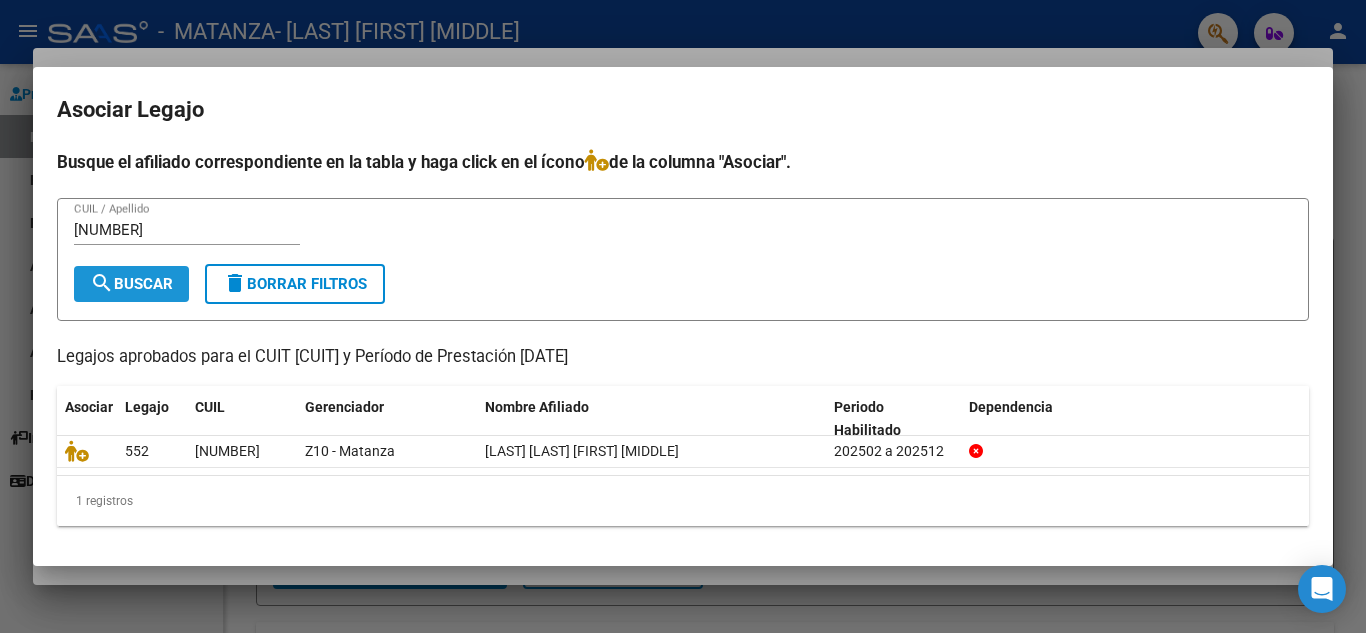 click on "search  Buscar" at bounding box center [131, 284] 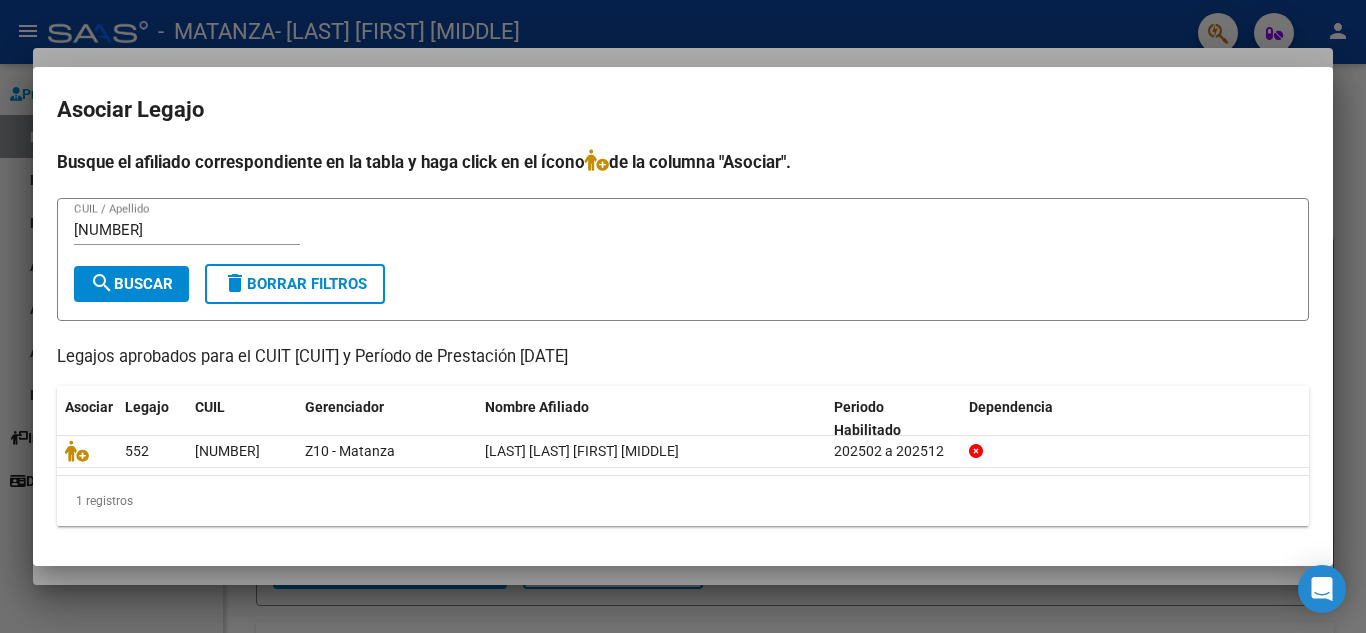 click at bounding box center [683, 316] 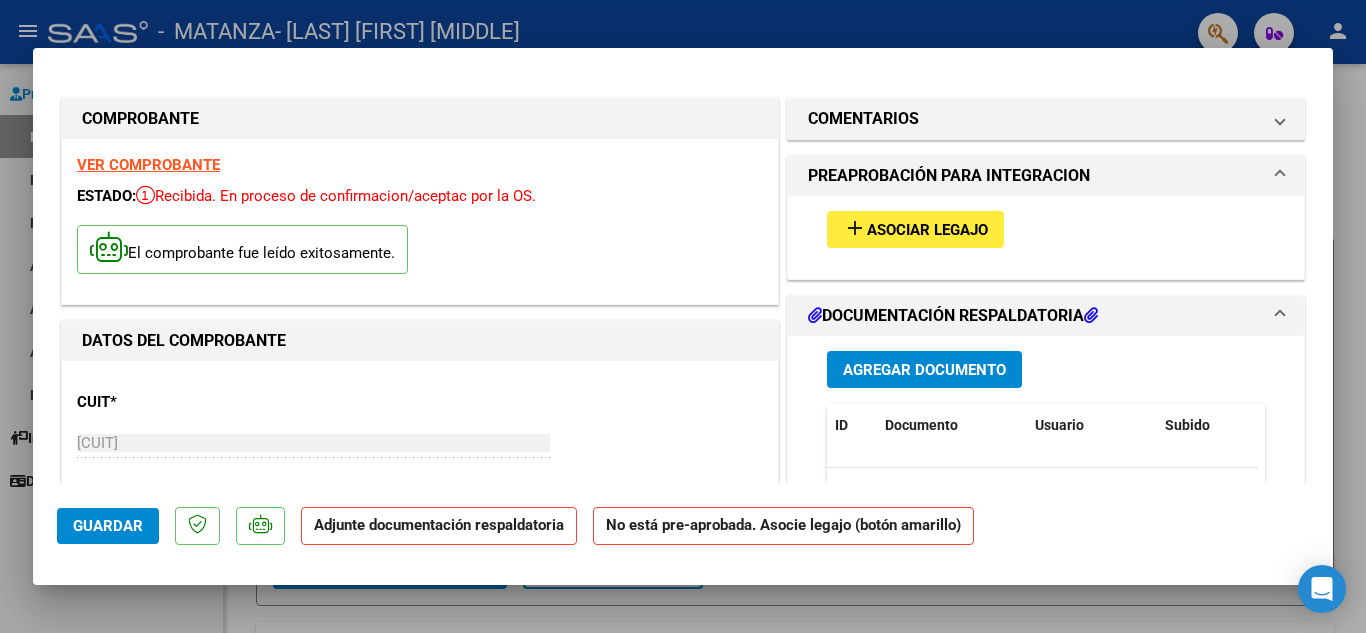 click on "Agregar Documento" at bounding box center [924, 370] 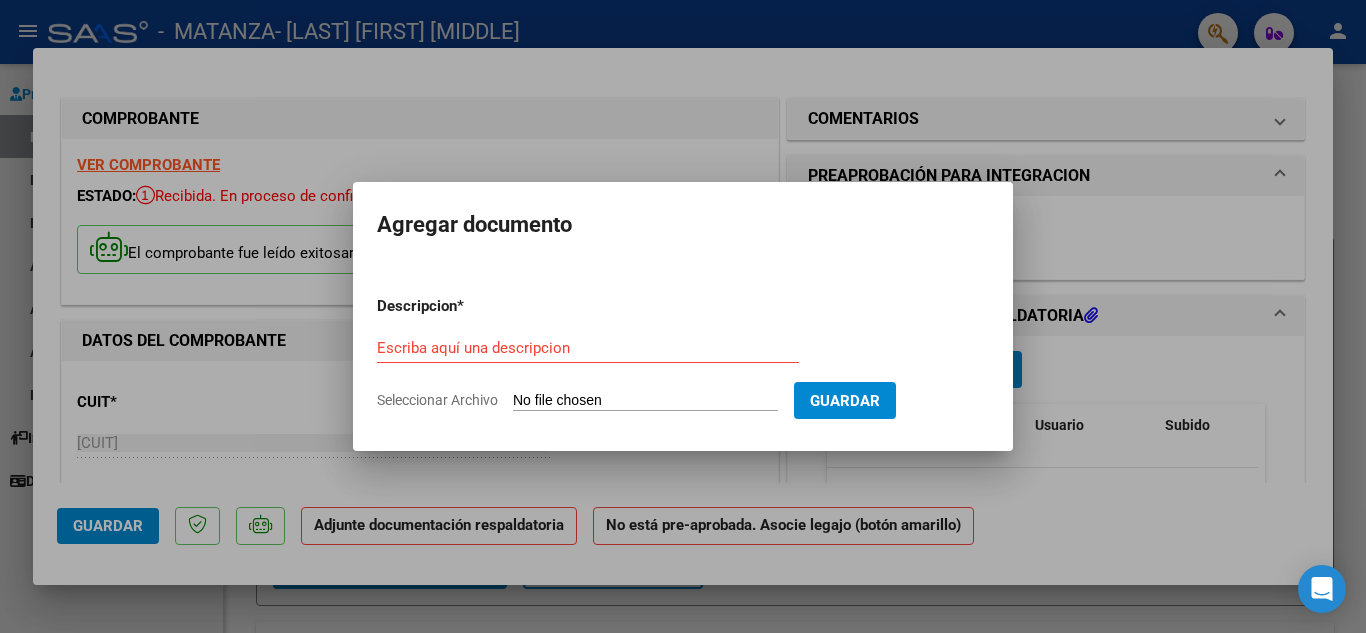 click on "Seleccionar Archivo" at bounding box center (645, 401) 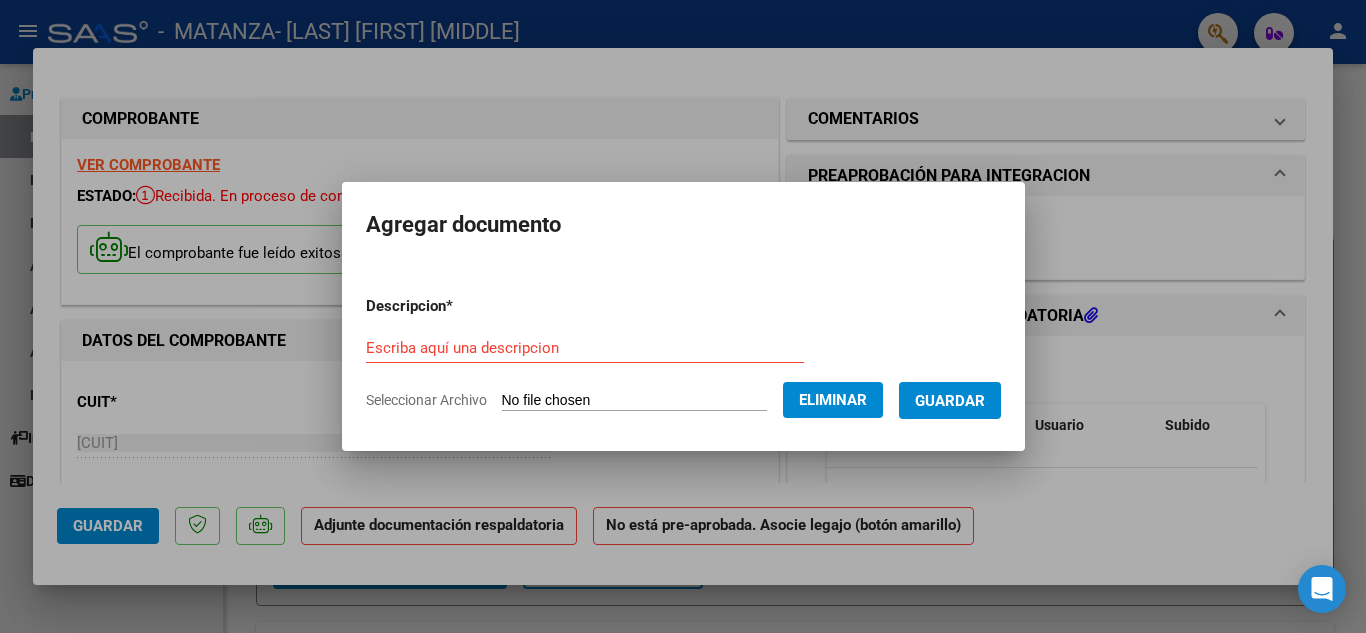 click on "Descripcion  *   Escriba aquí una descripcion  Seleccionar Archivo Eliminar Guardar" at bounding box center (683, 353) 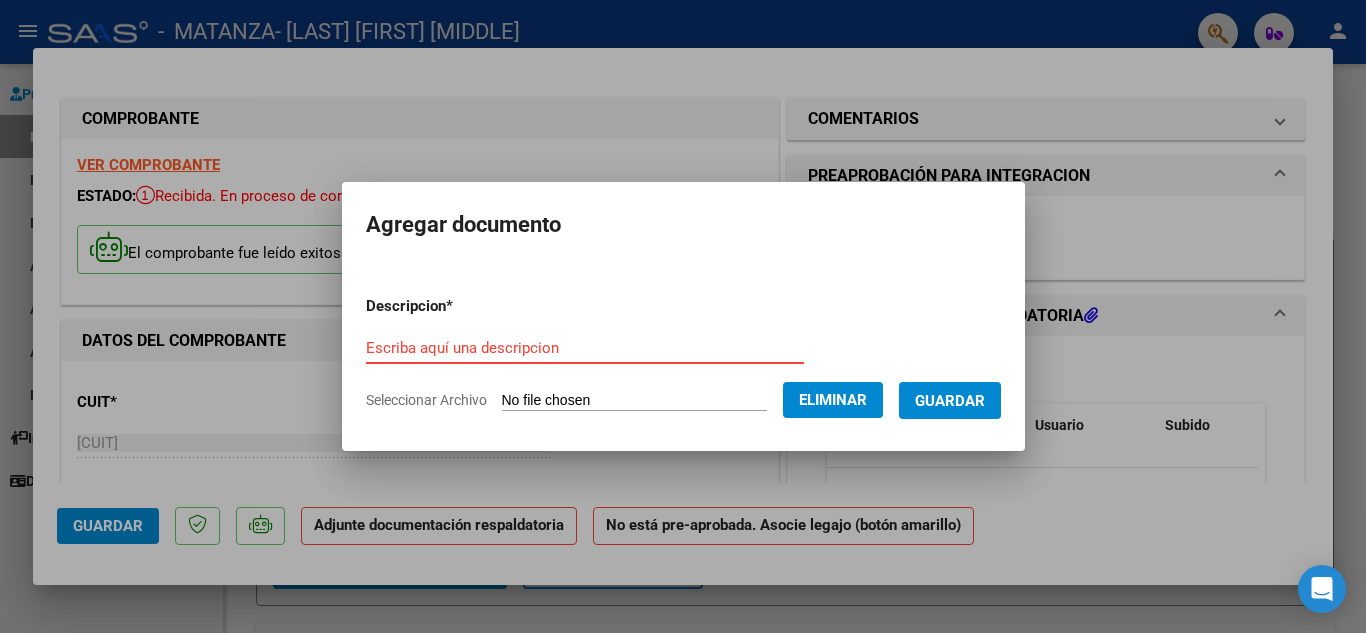 click on "Escriba aquí una descripcion" at bounding box center (585, 348) 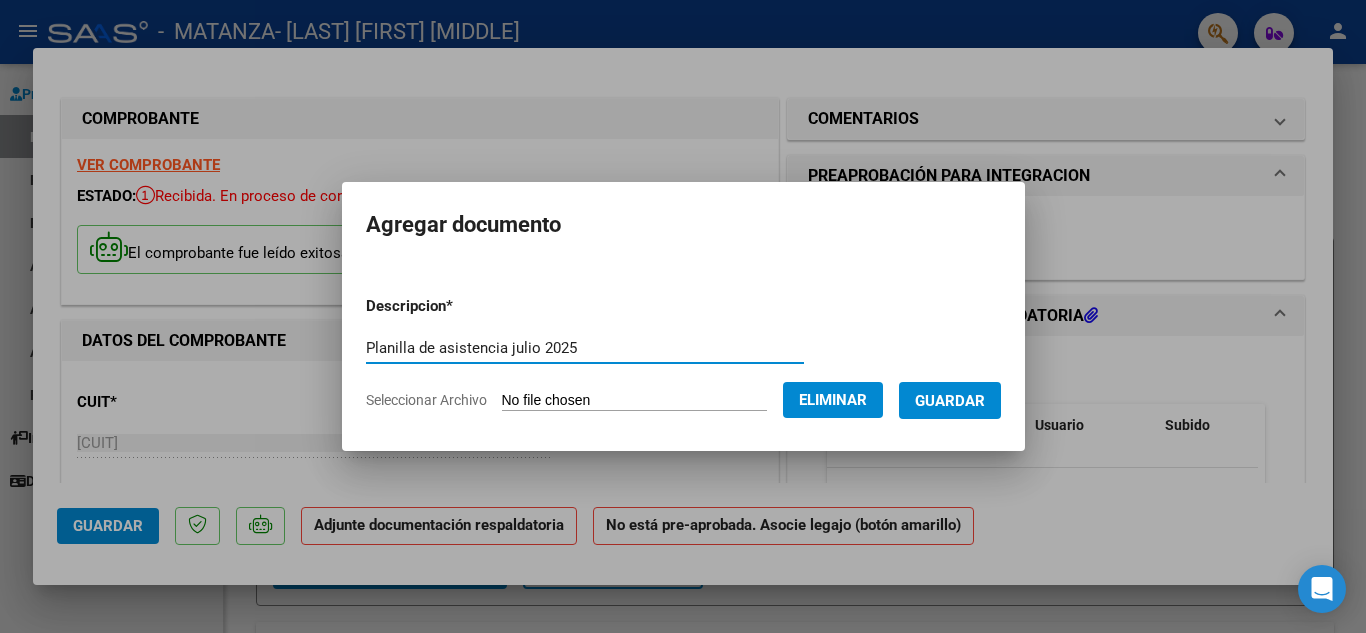 type on "Planilla de asistencia julio 2025" 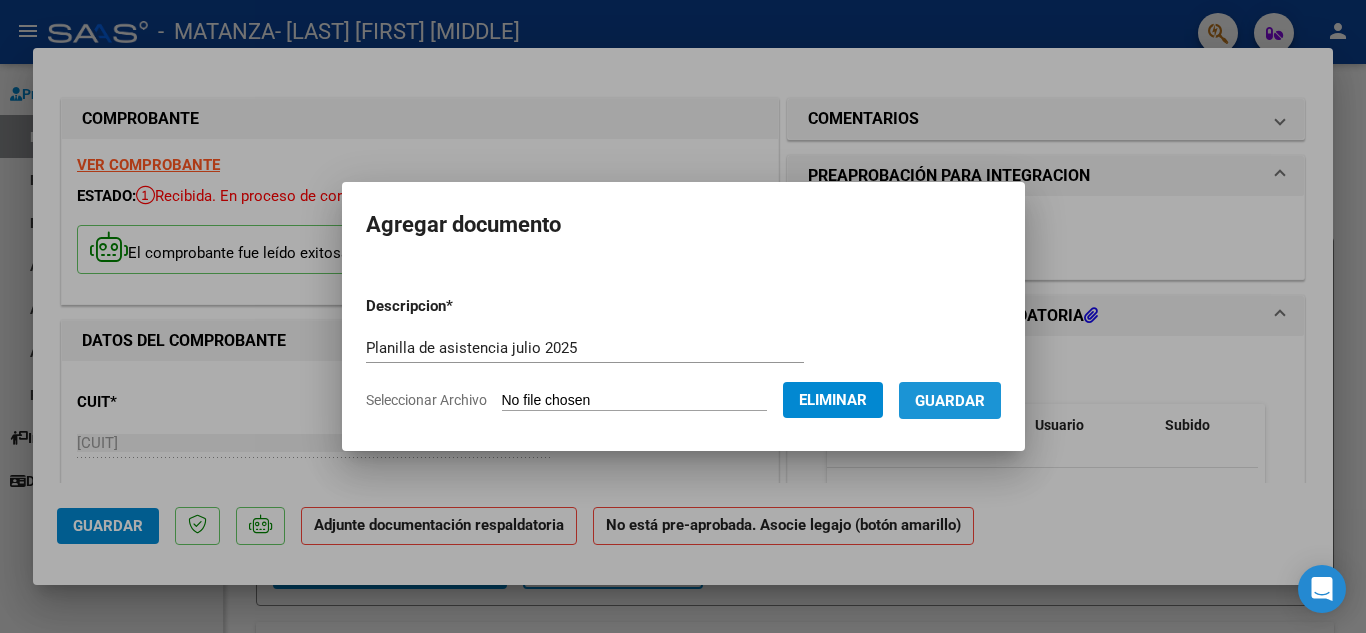 click on "Guardar" at bounding box center (950, 401) 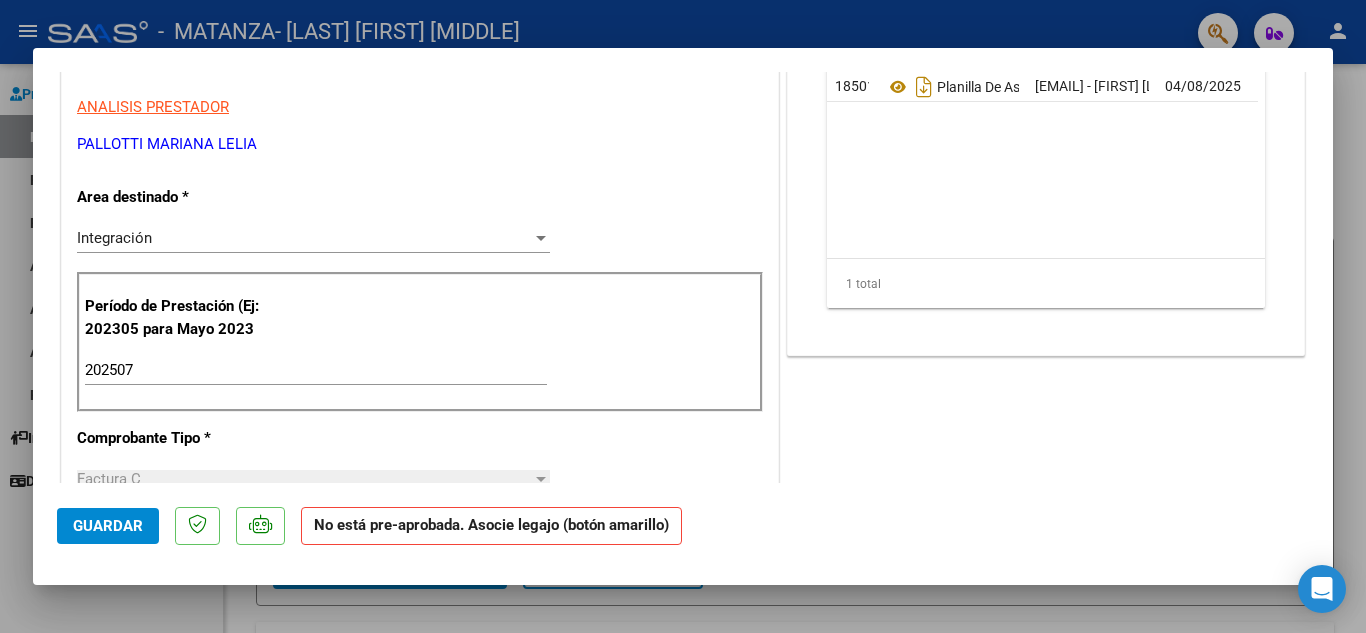 scroll, scrollTop: 400, scrollLeft: 0, axis: vertical 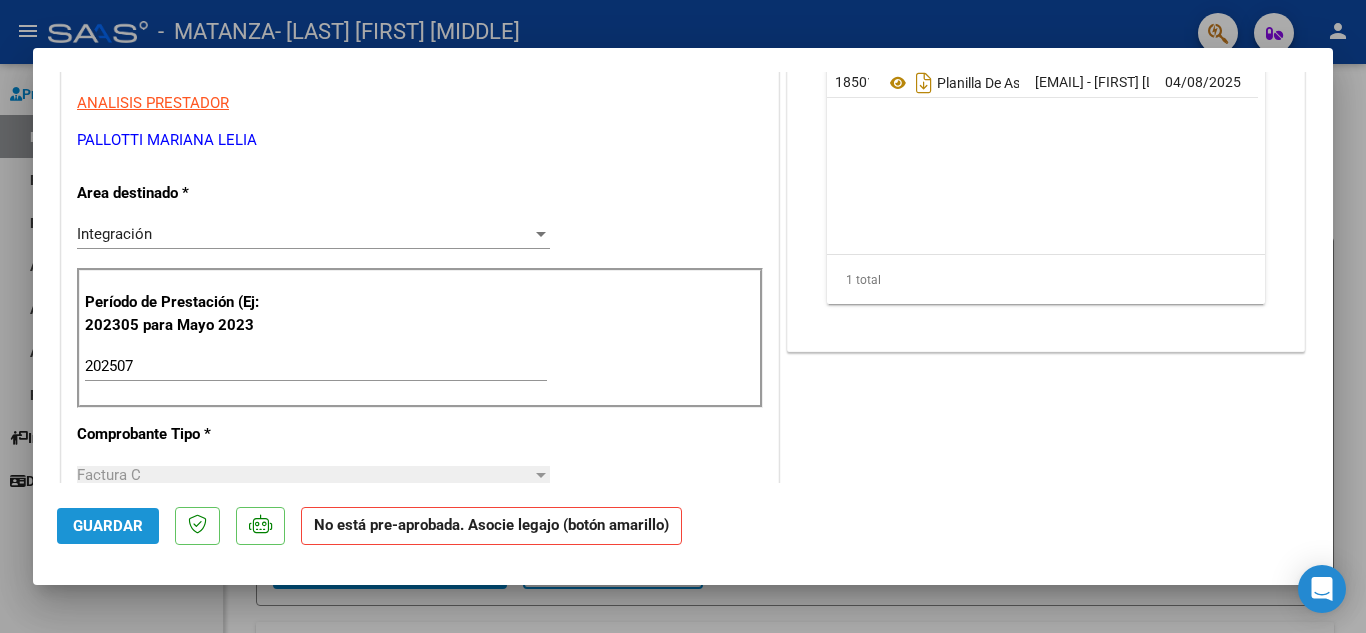 click on "Guardar" 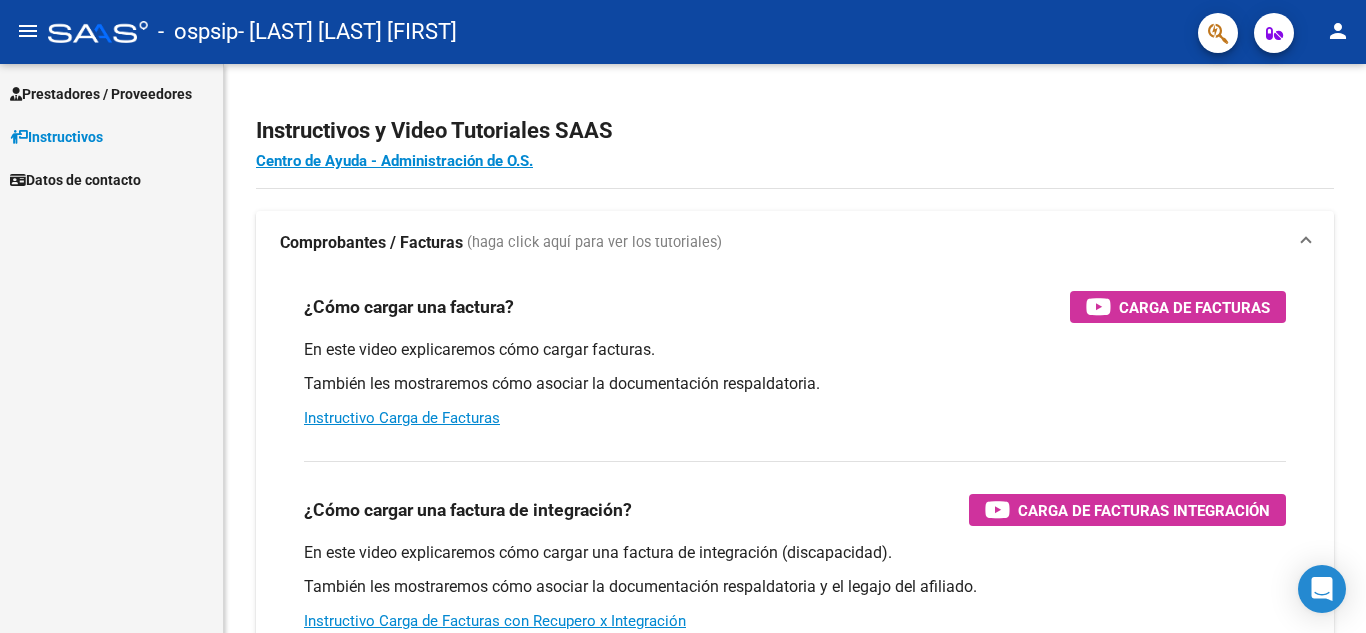 scroll, scrollTop: 0, scrollLeft: 0, axis: both 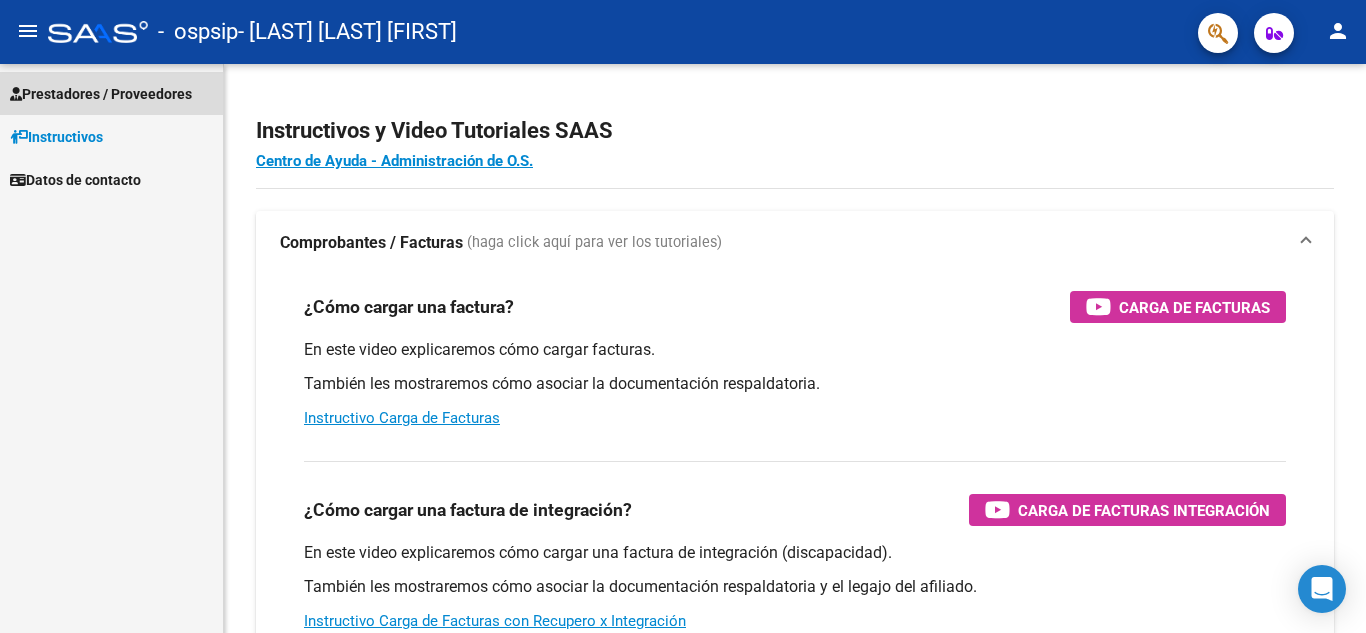 click on "Prestadores / Proveedores" at bounding box center [101, 94] 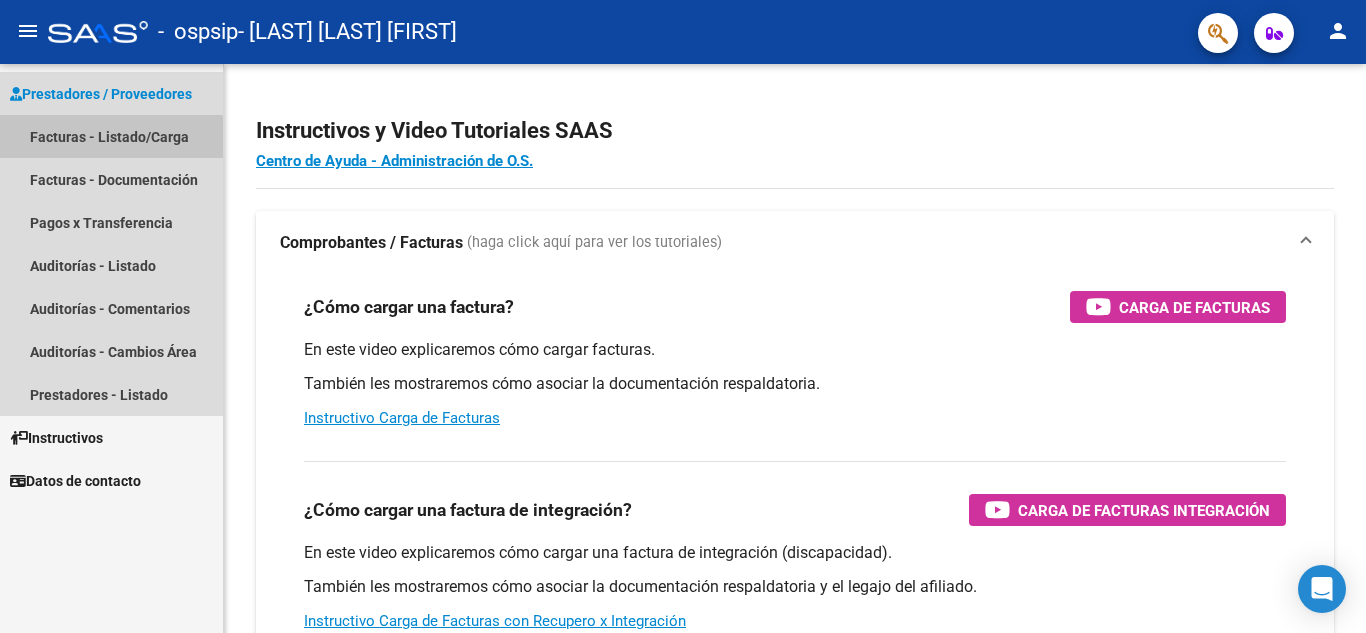 click on "Facturas - Listado/Carga" at bounding box center (111, 136) 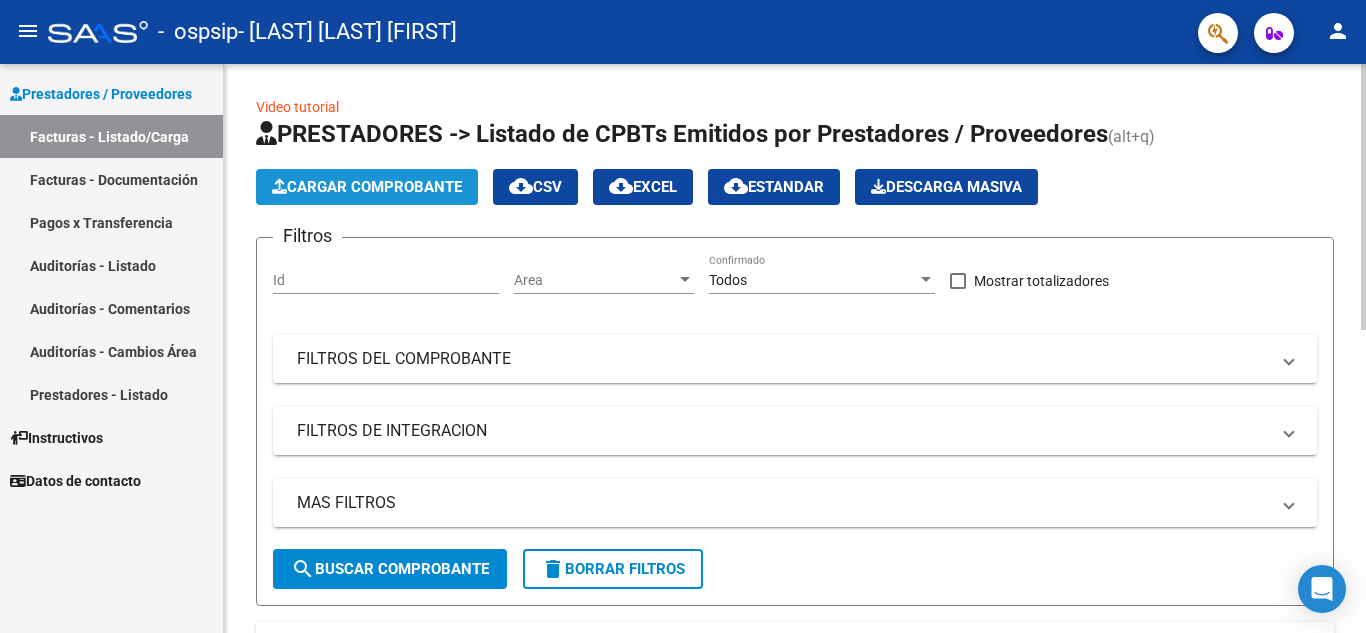 click on "Cargar Comprobante" 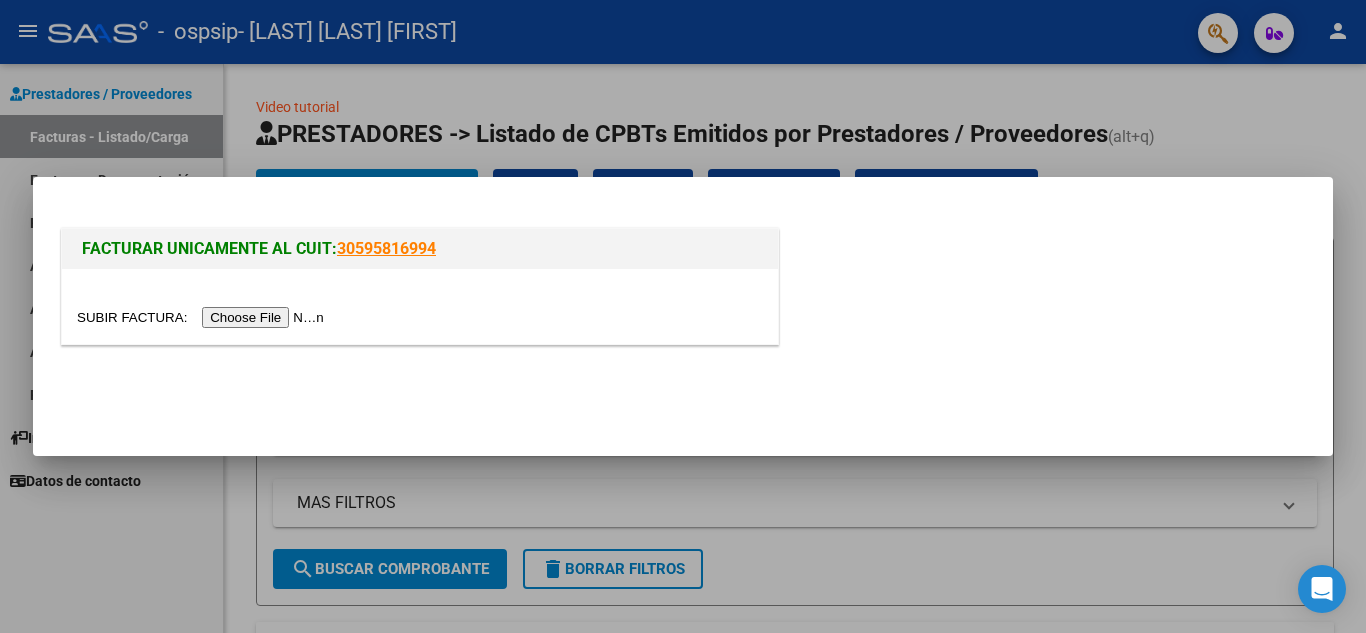 click on "30595816994" at bounding box center (386, 248) 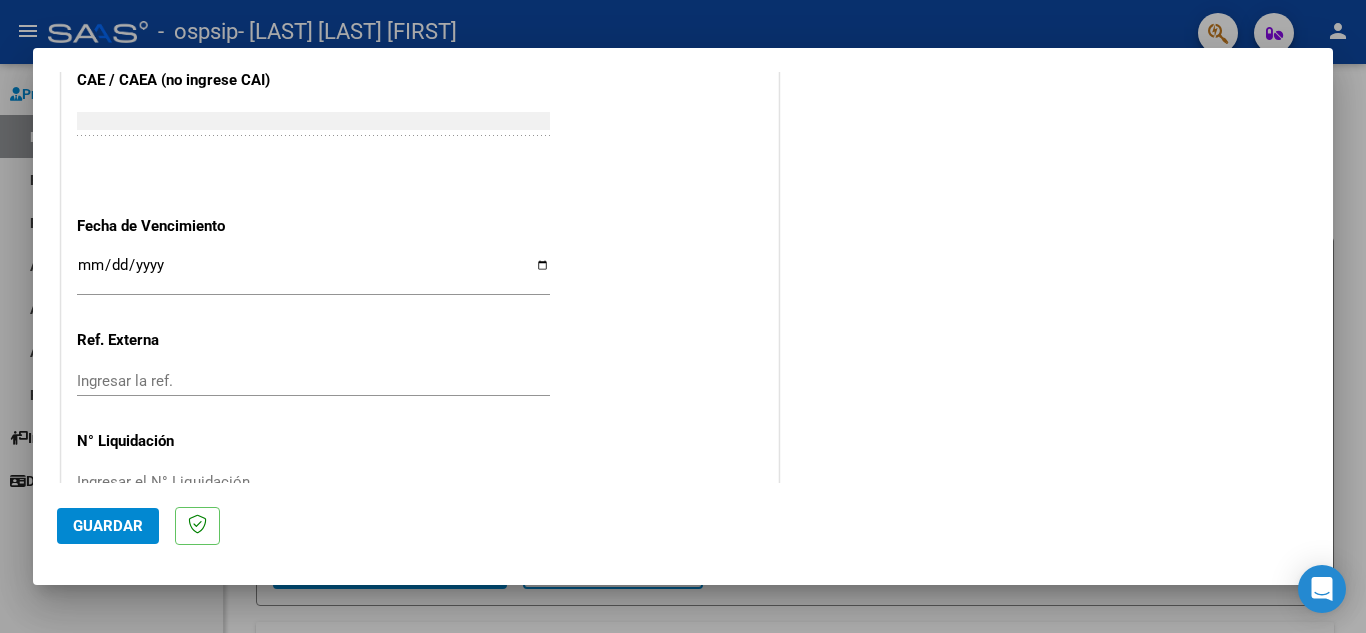 scroll, scrollTop: 1311, scrollLeft: 0, axis: vertical 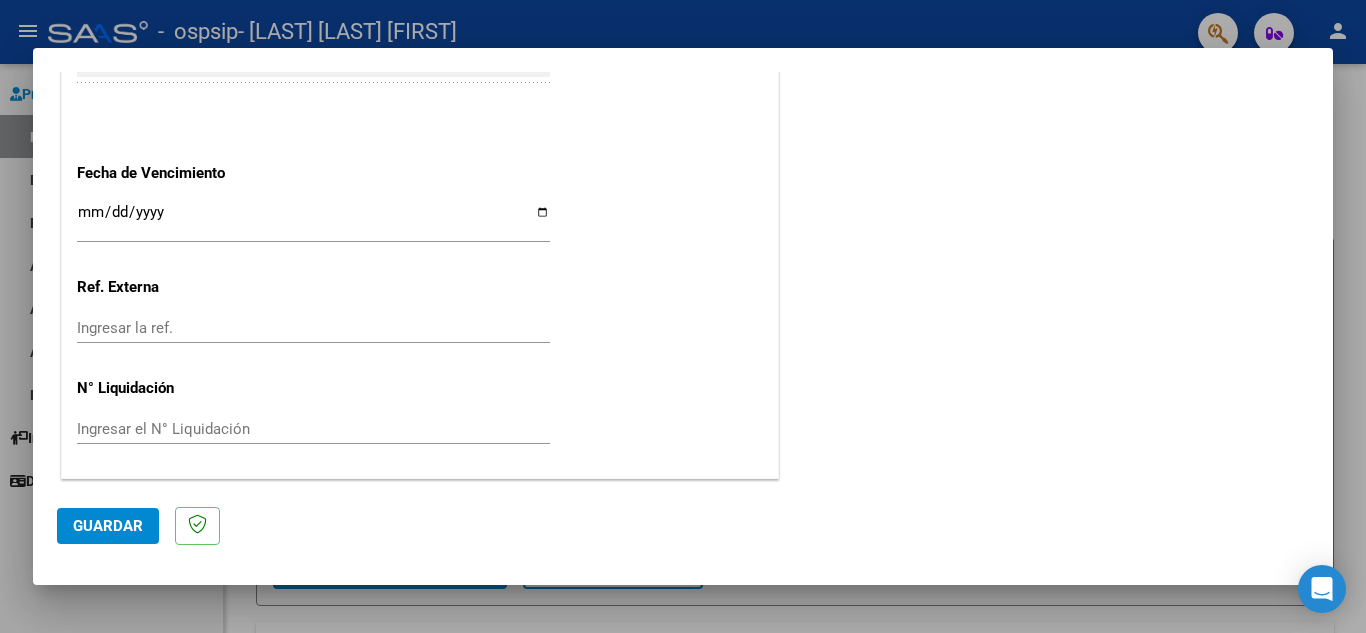 click on "Ingresar la fecha" at bounding box center [313, 220] 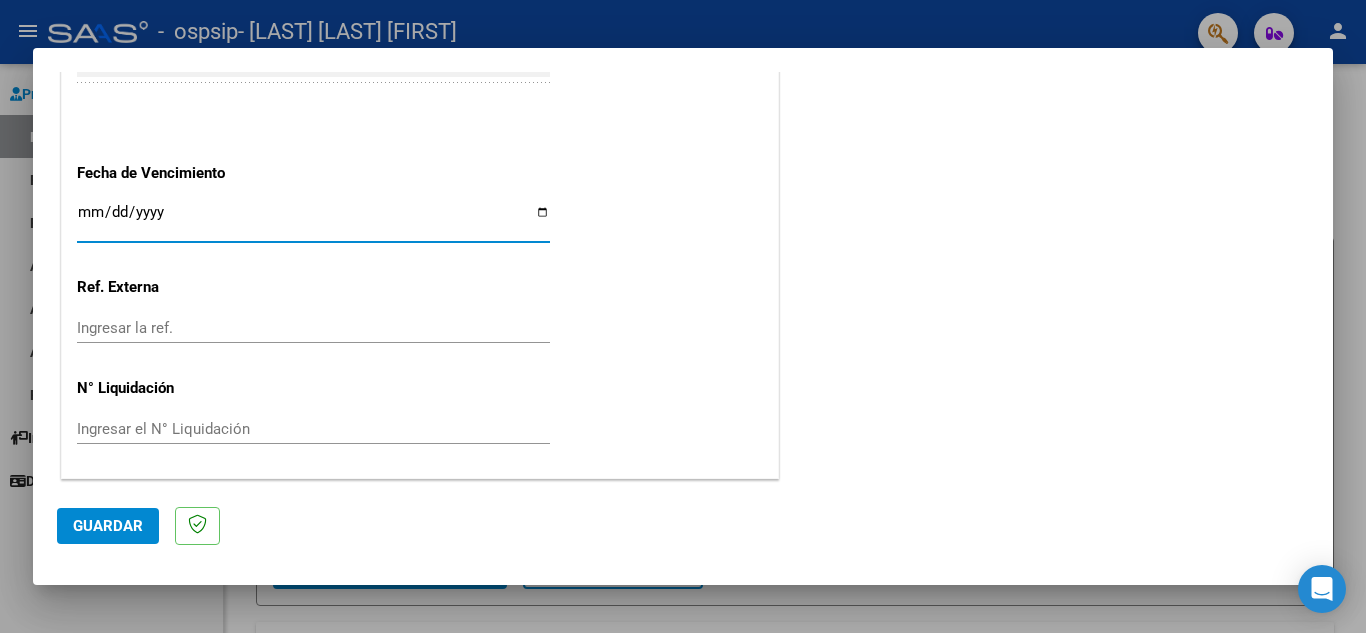 type on "2025-08-13" 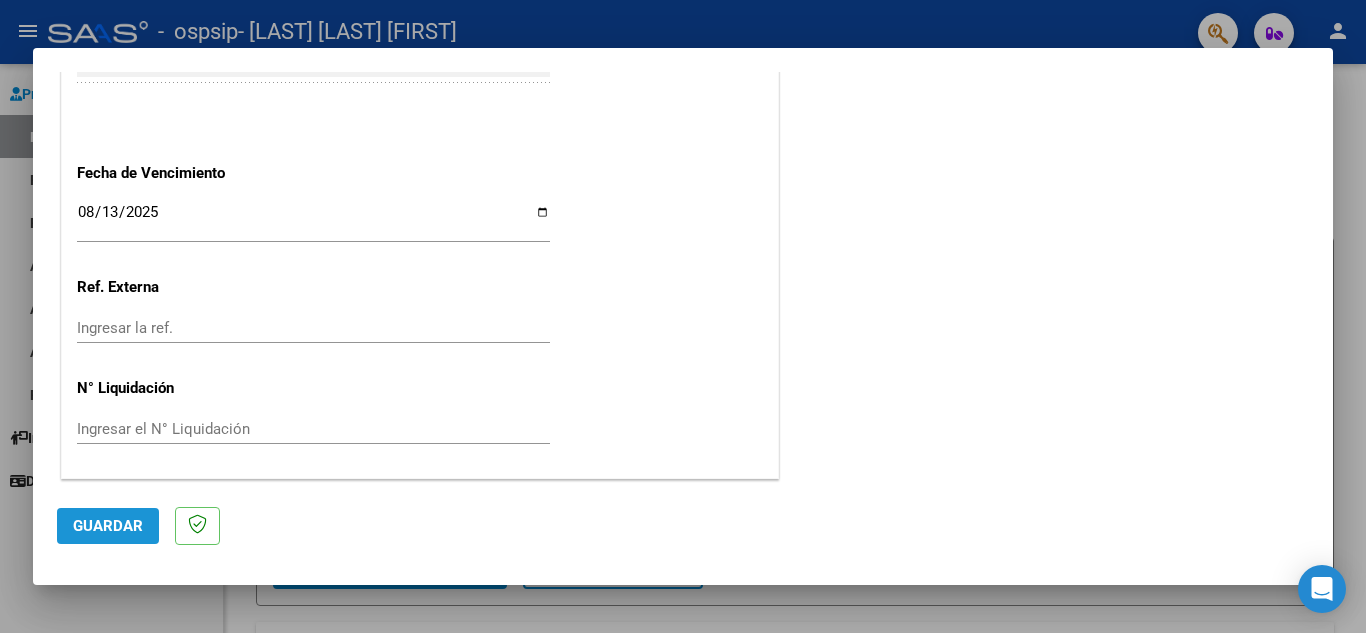 click on "Guardar" 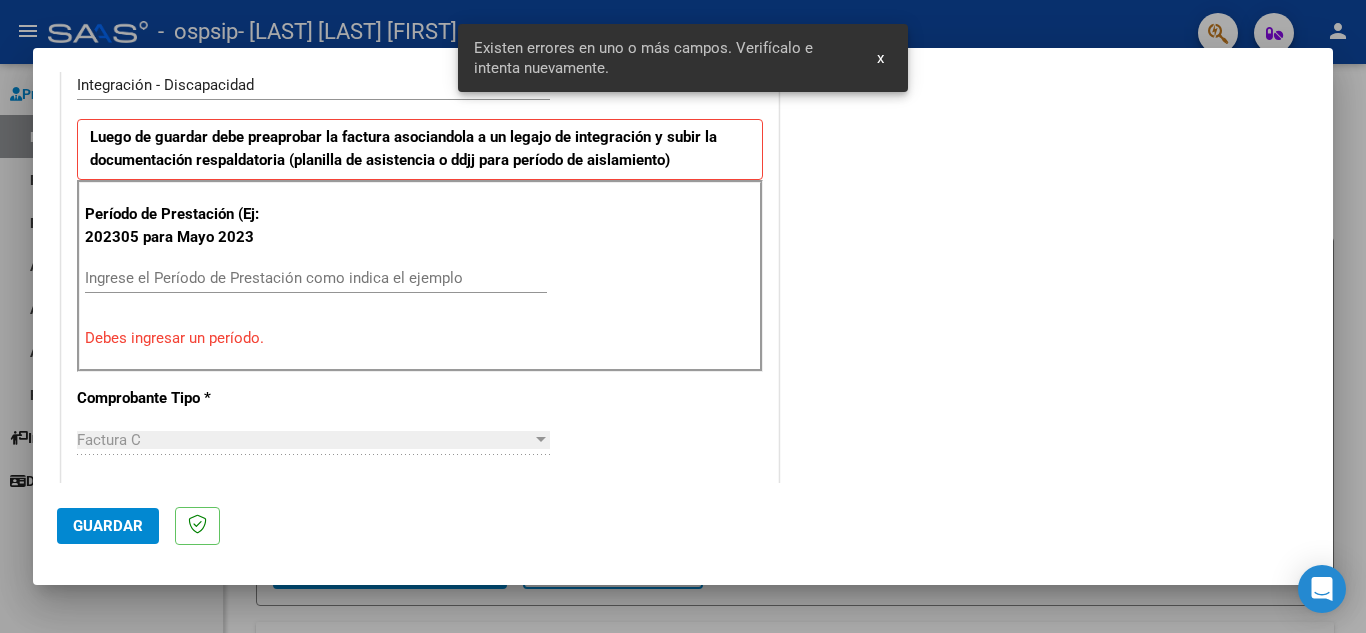 scroll, scrollTop: 453, scrollLeft: 0, axis: vertical 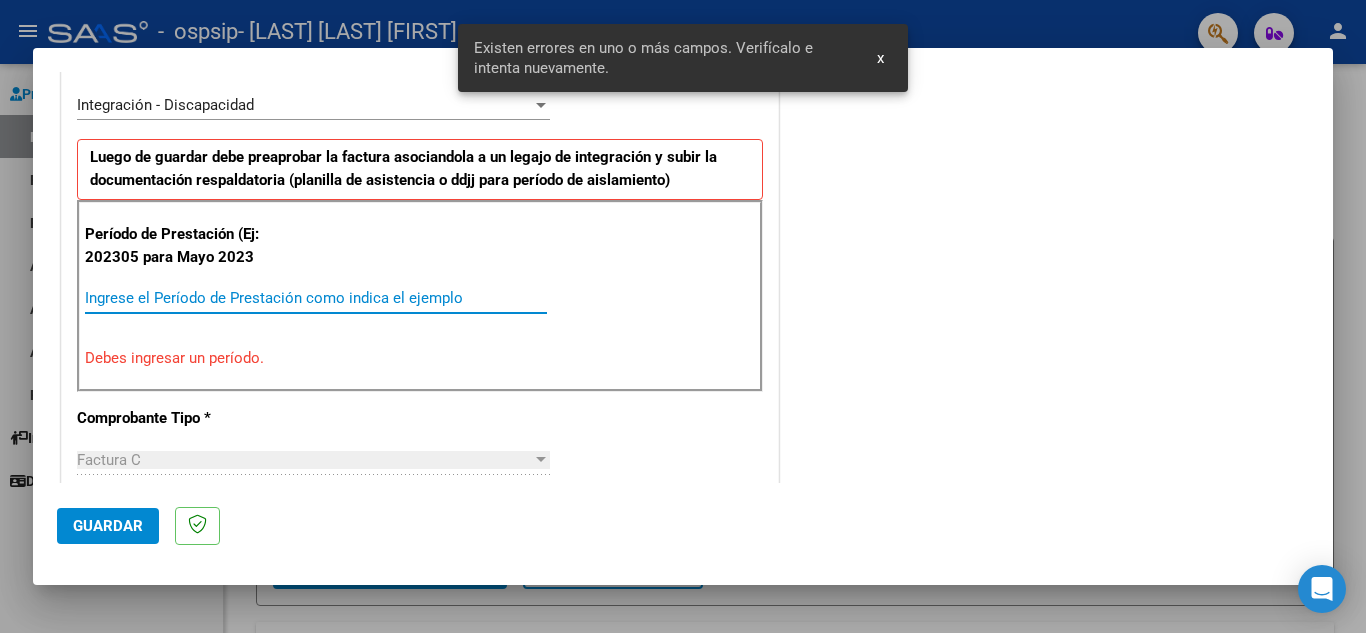 click on "Ingrese el Período de Prestación como indica el ejemplo" at bounding box center (316, 298) 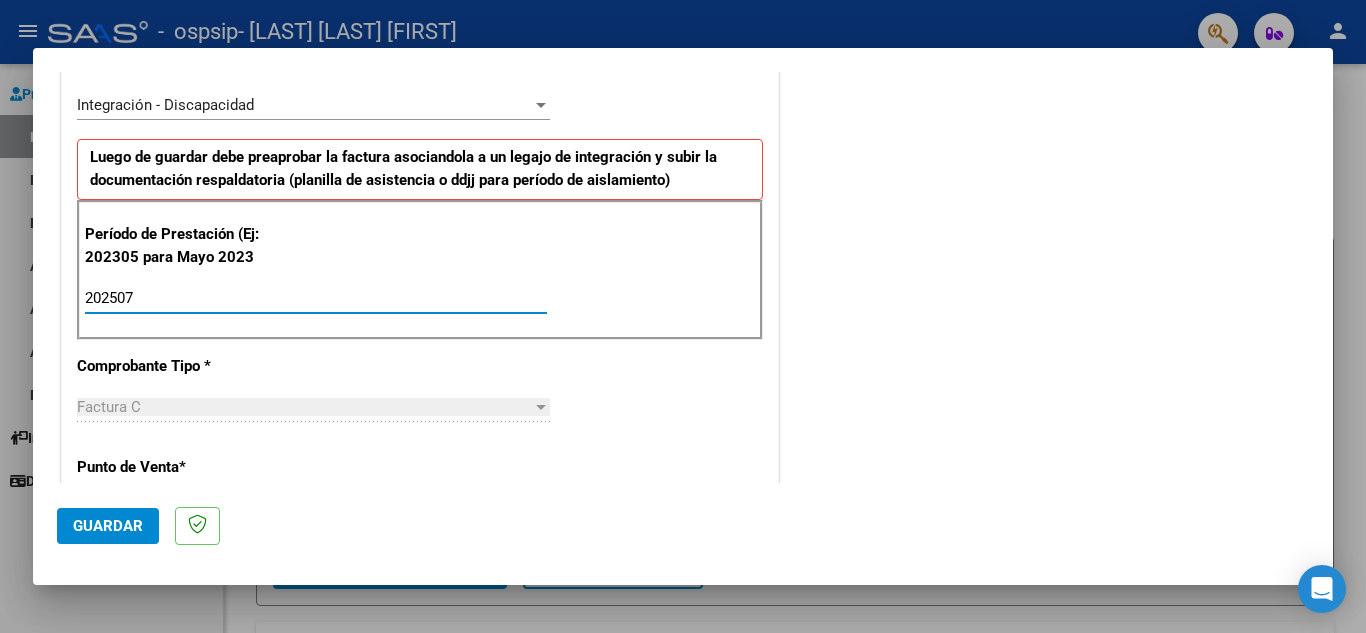 type on "202507" 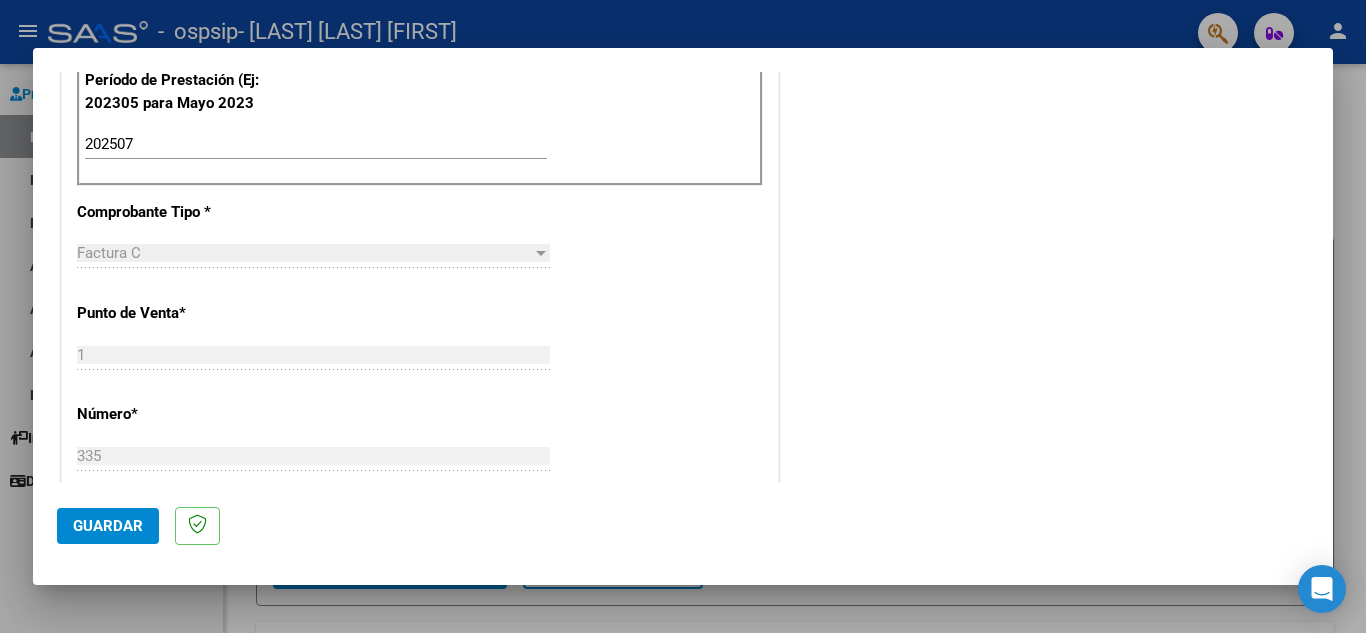 scroll, scrollTop: 753, scrollLeft: 0, axis: vertical 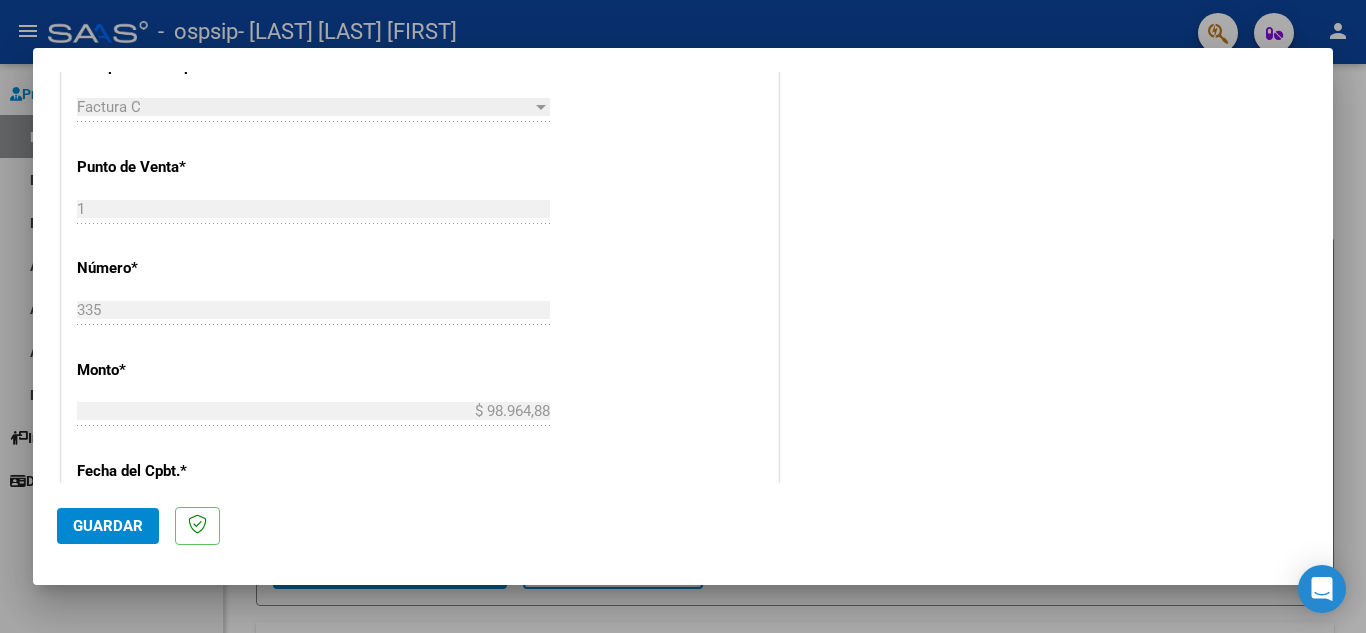 click on "Guardar" 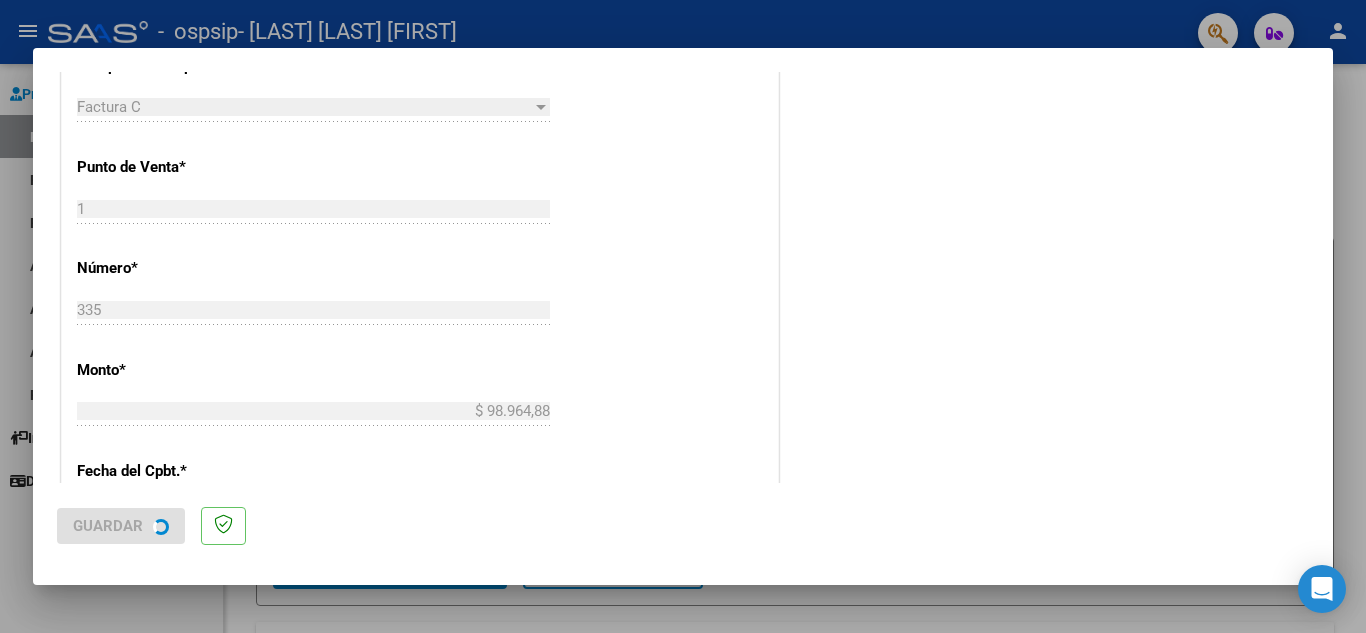 scroll, scrollTop: 0, scrollLeft: 0, axis: both 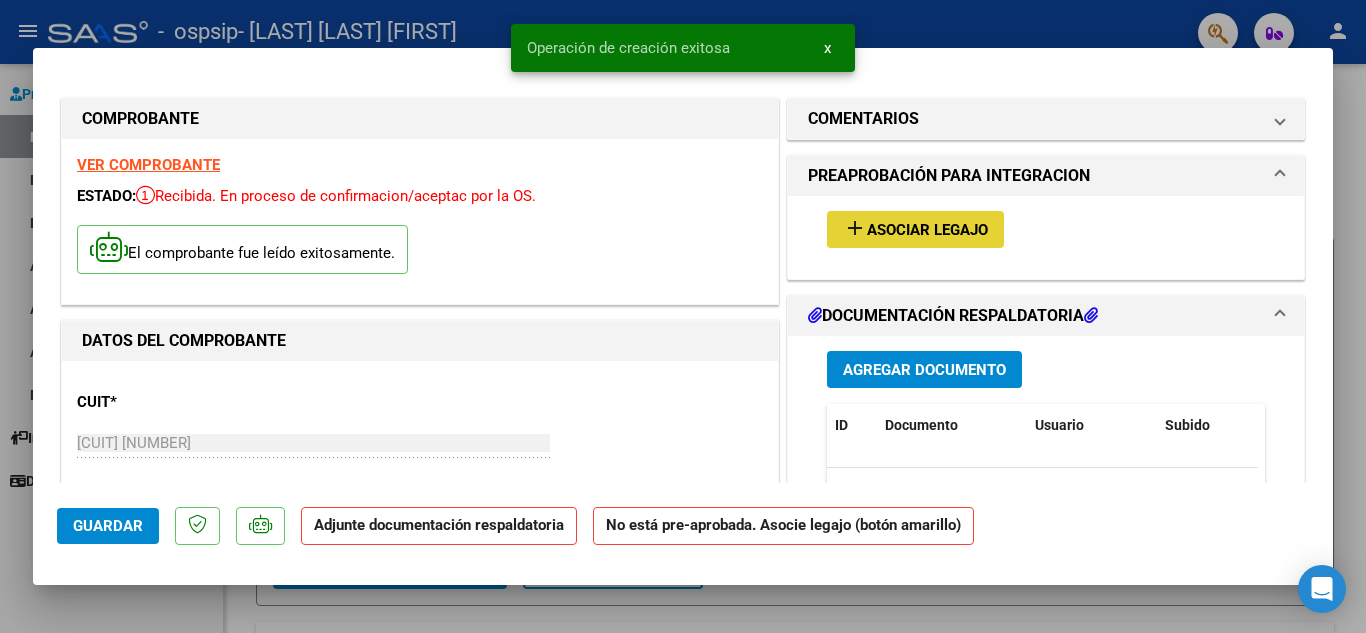click on "add" at bounding box center [855, 228] 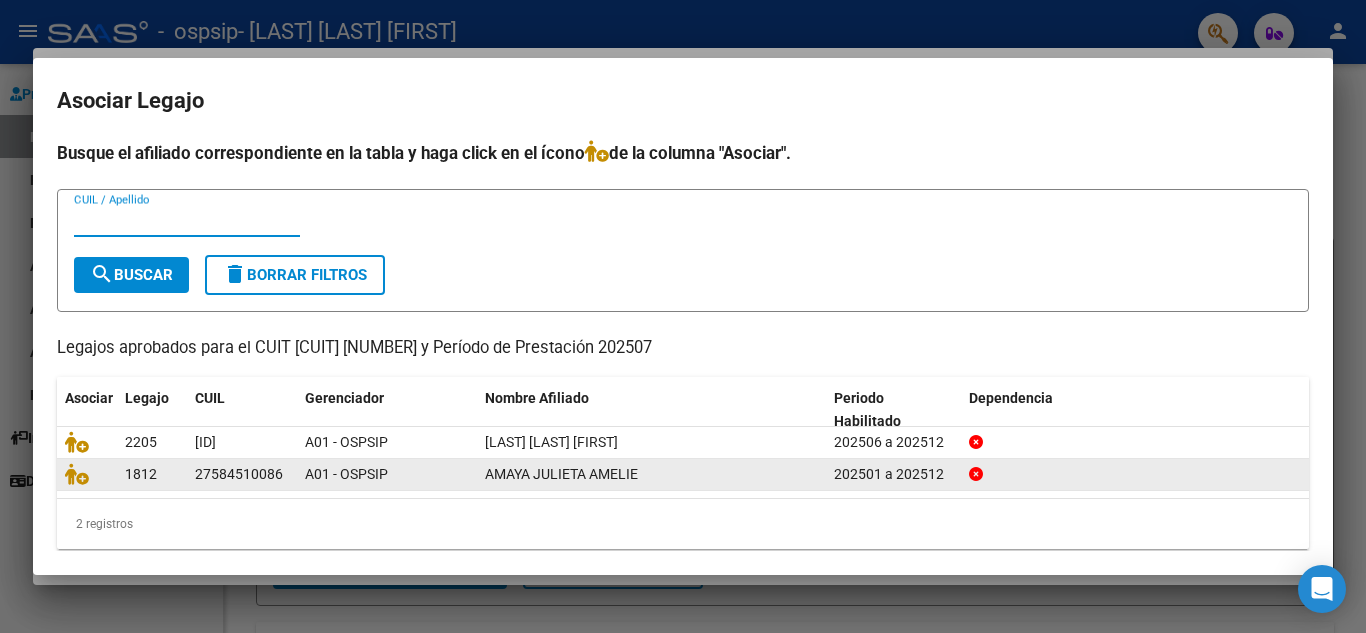 click on "AMAYA JULIETA AMELIE" 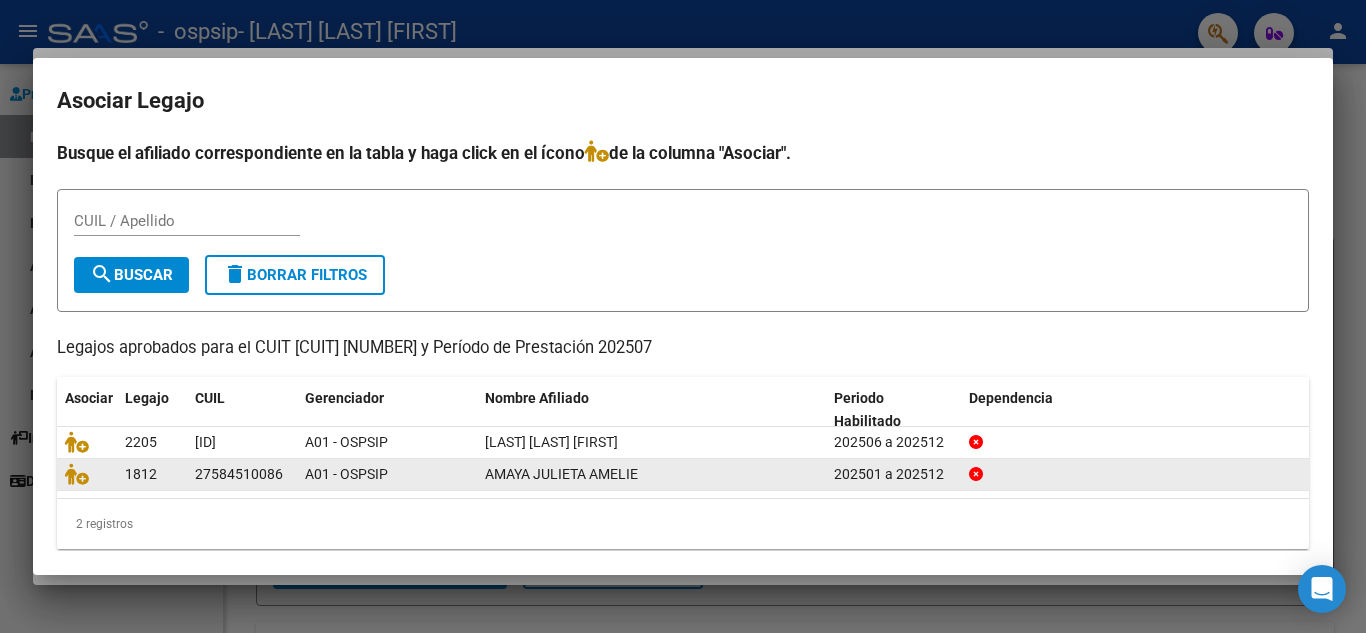drag, startPoint x: 279, startPoint y: 477, endPoint x: 193, endPoint y: 468, distance: 86.46965 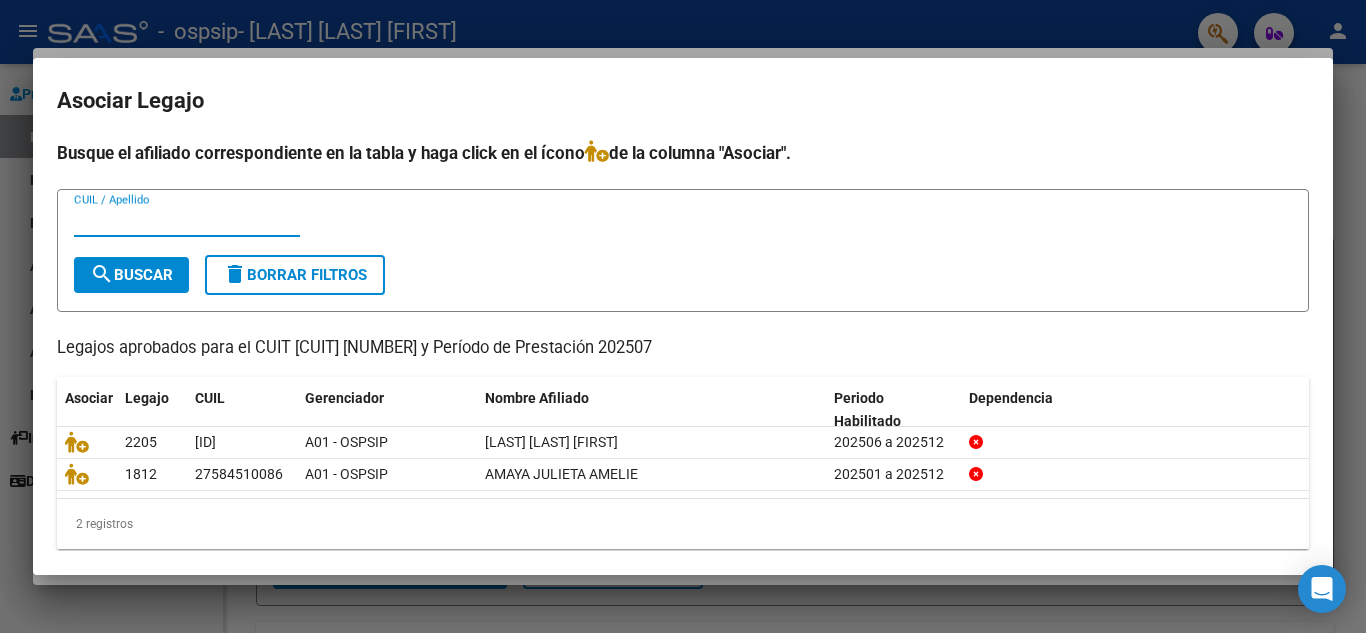 paste on "27584510086" 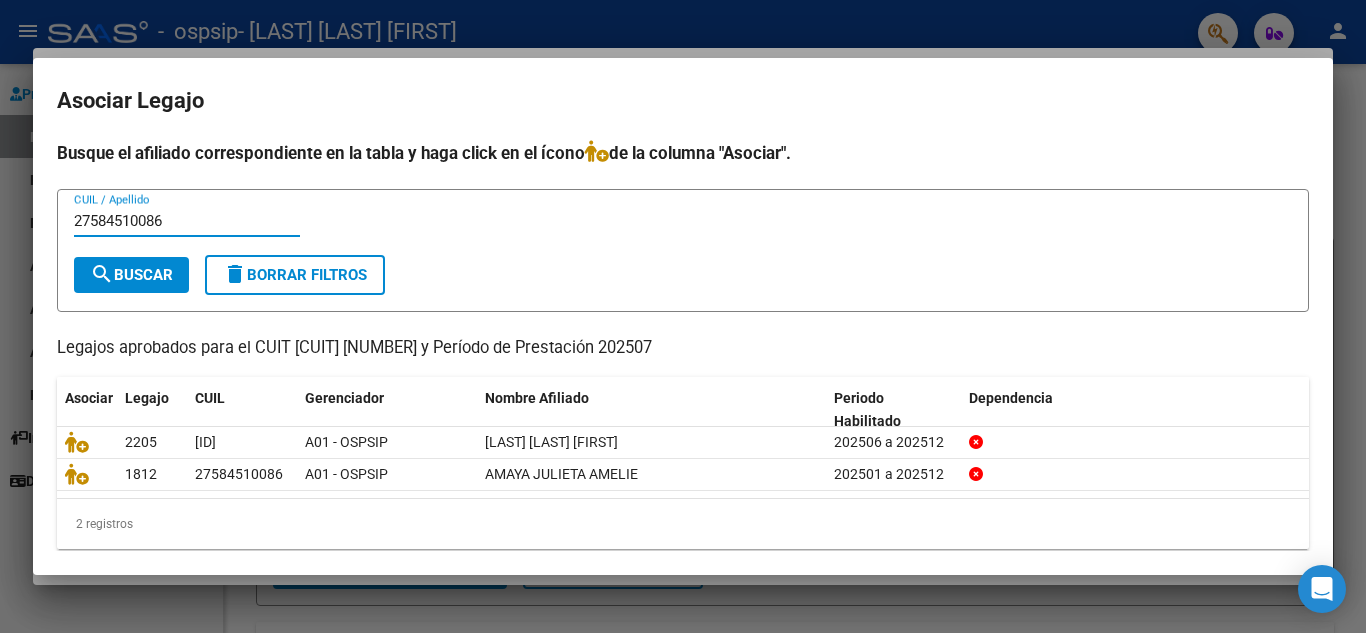 type on "27584510086" 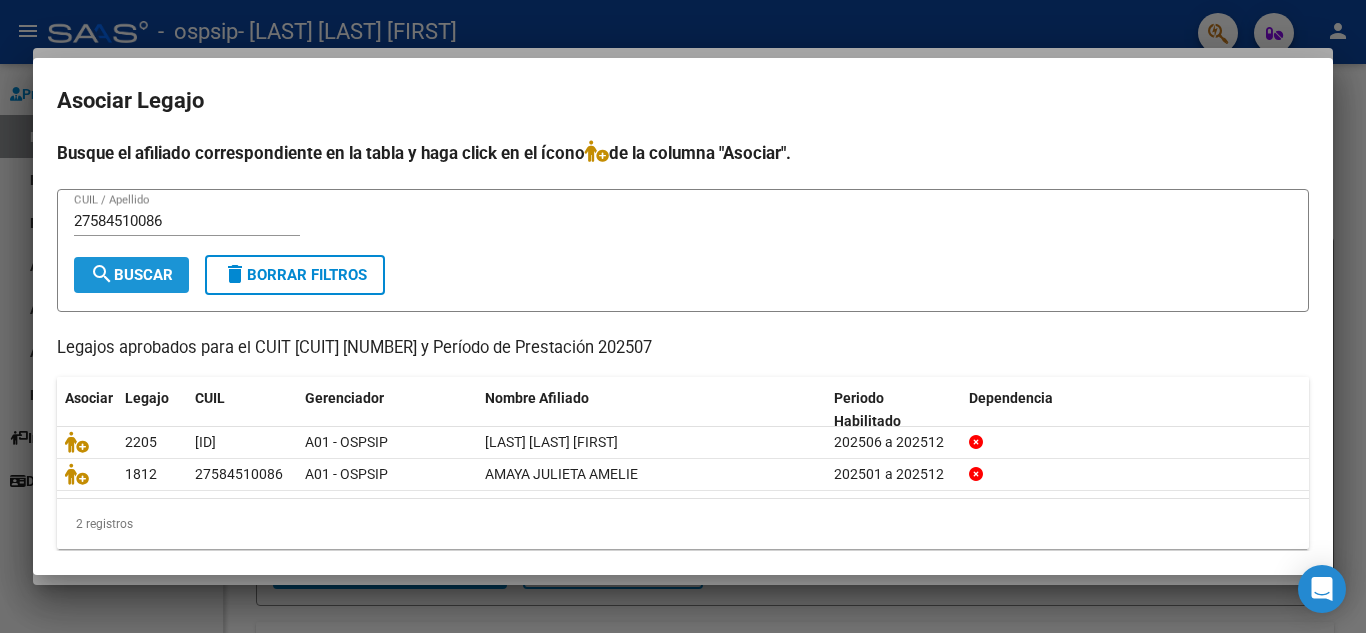 click on "search  Buscar" at bounding box center [131, 275] 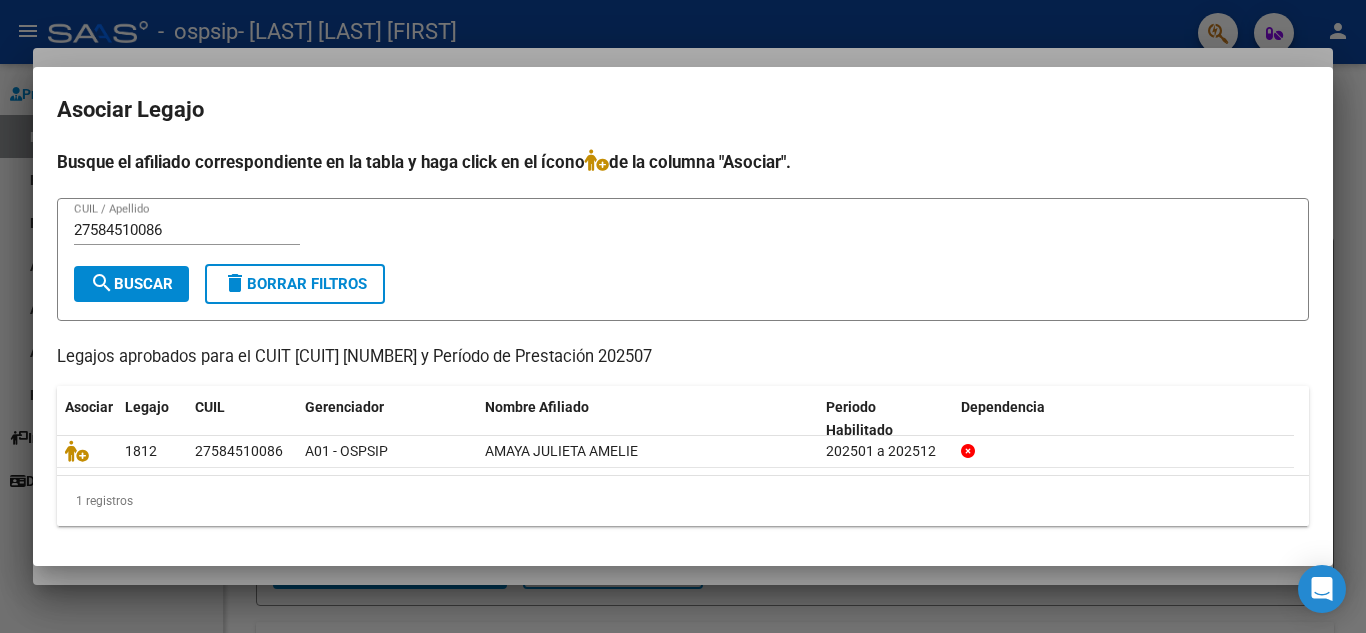 click at bounding box center (683, 316) 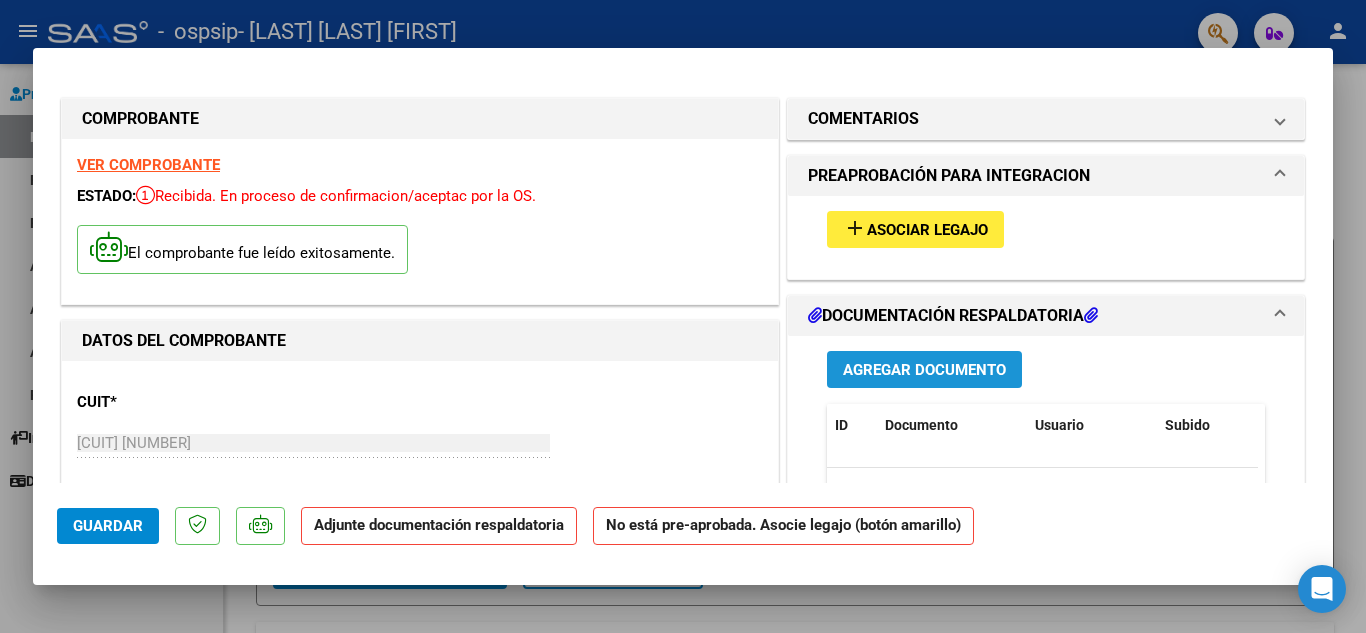 click on "Agregar Documento" at bounding box center [924, 370] 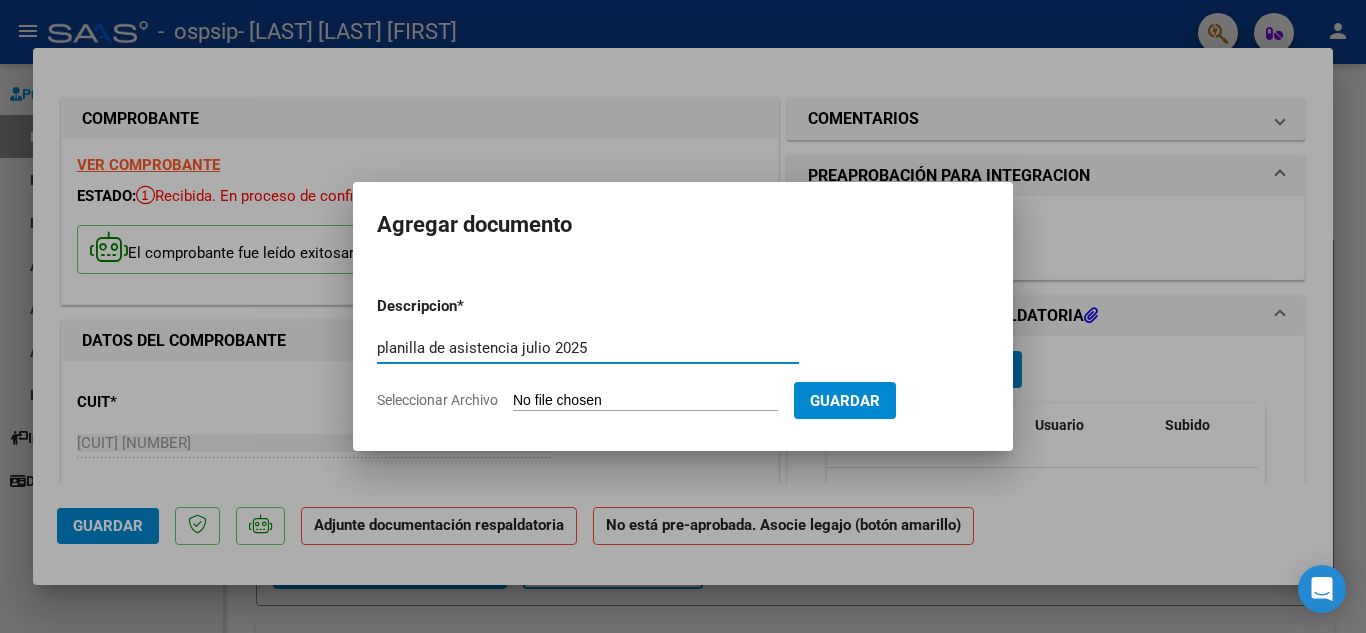 type on "planilla de asistencia julio 2025" 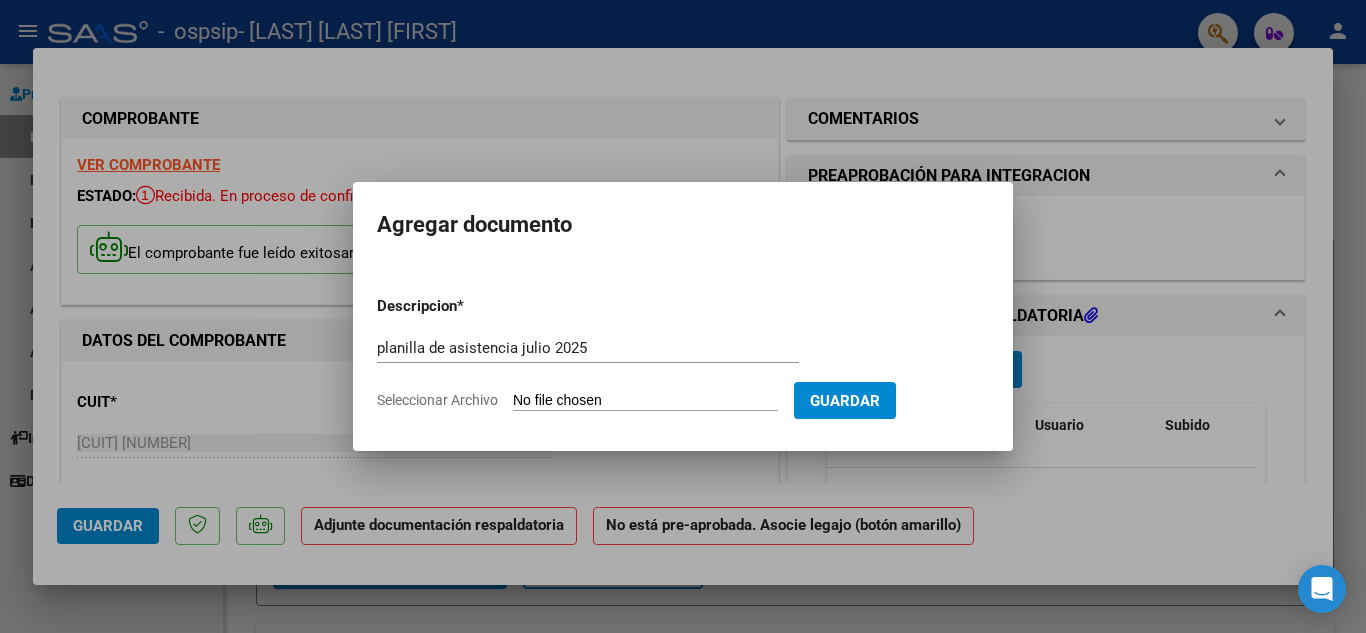 type on "C:\fakepath\Asistencia [DATE].pdf" 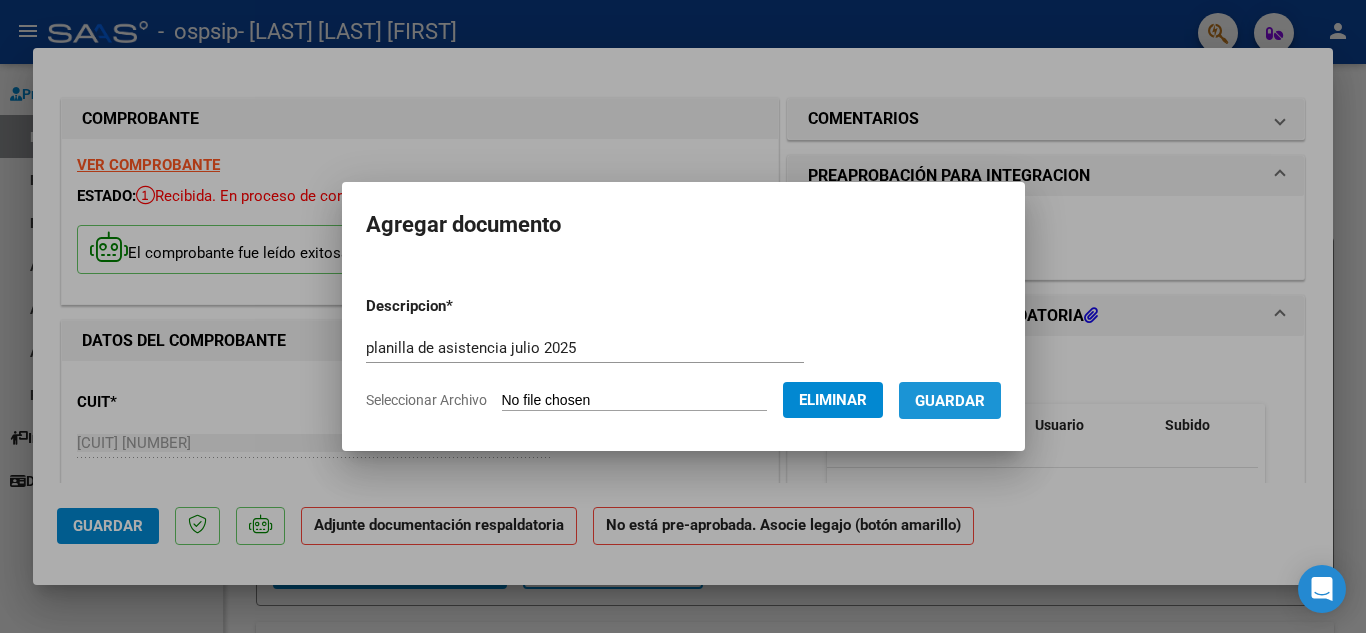 click on "Guardar" at bounding box center (950, 401) 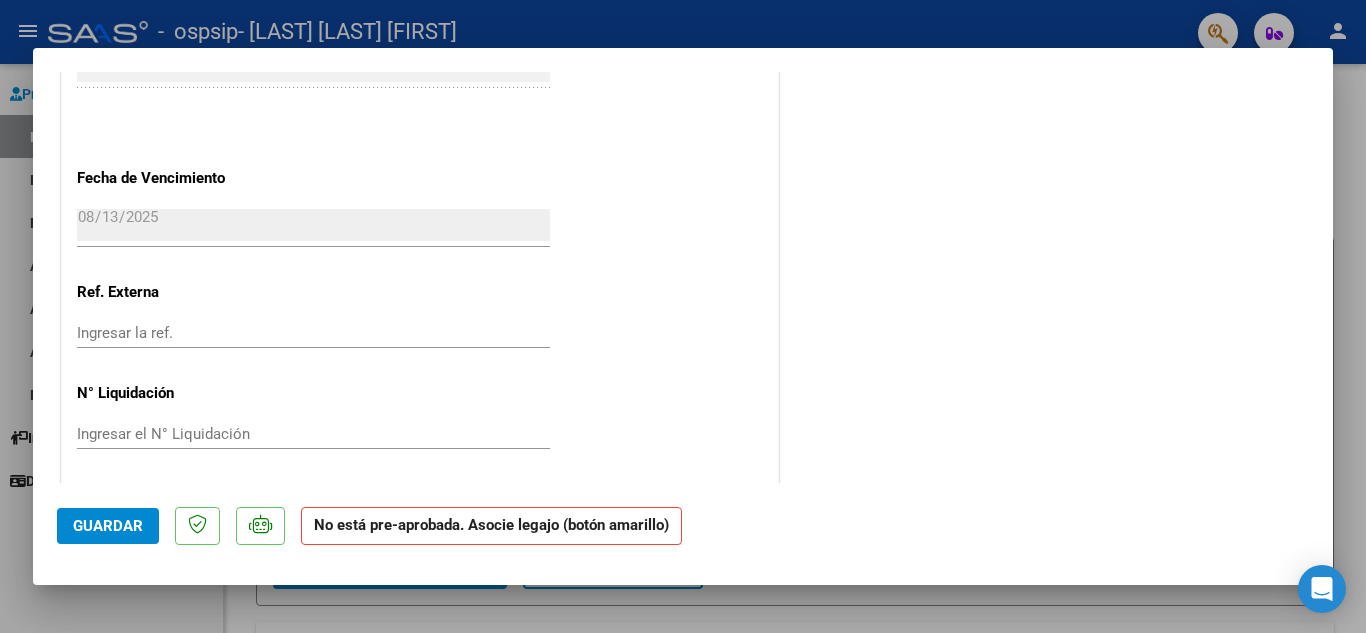 scroll, scrollTop: 1326, scrollLeft: 0, axis: vertical 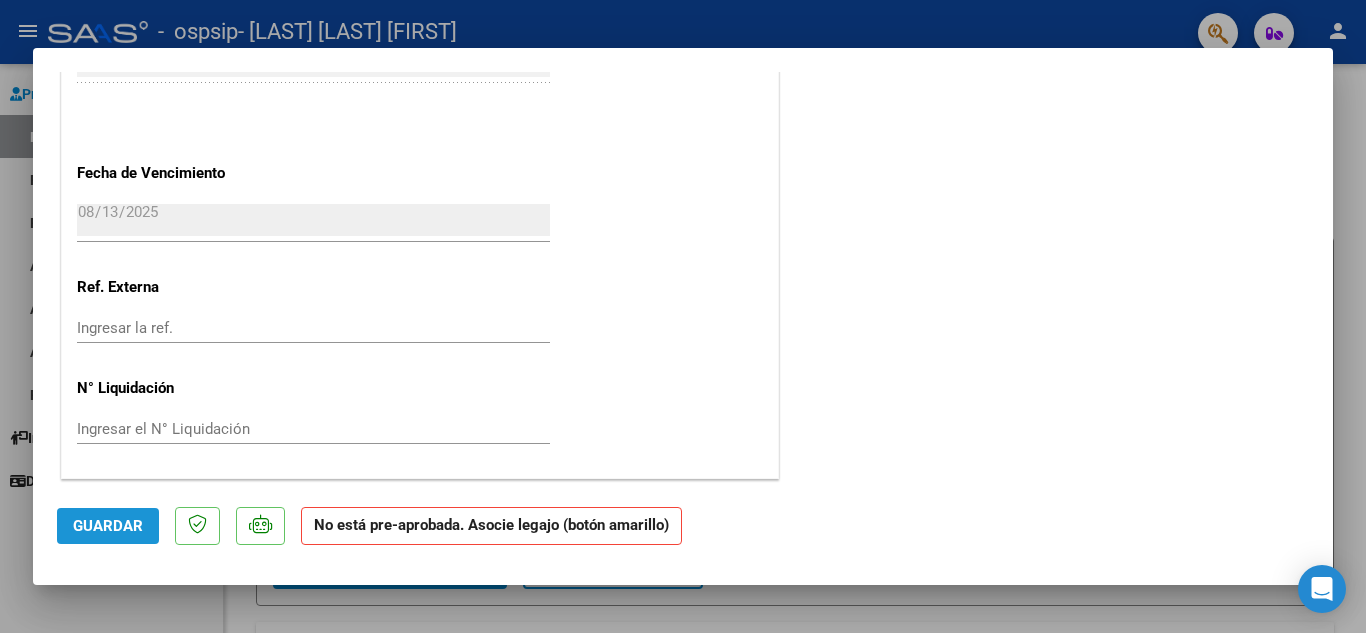 click on "Guardar" 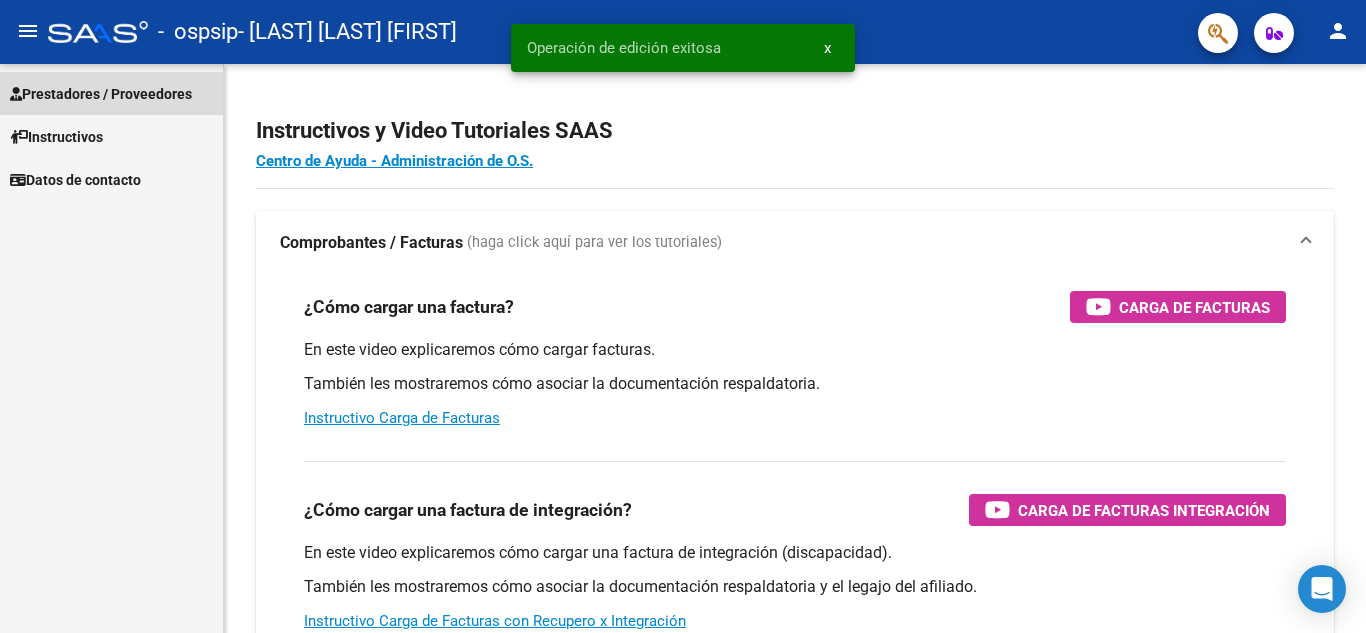 click on "Prestadores / Proveedores" at bounding box center (101, 94) 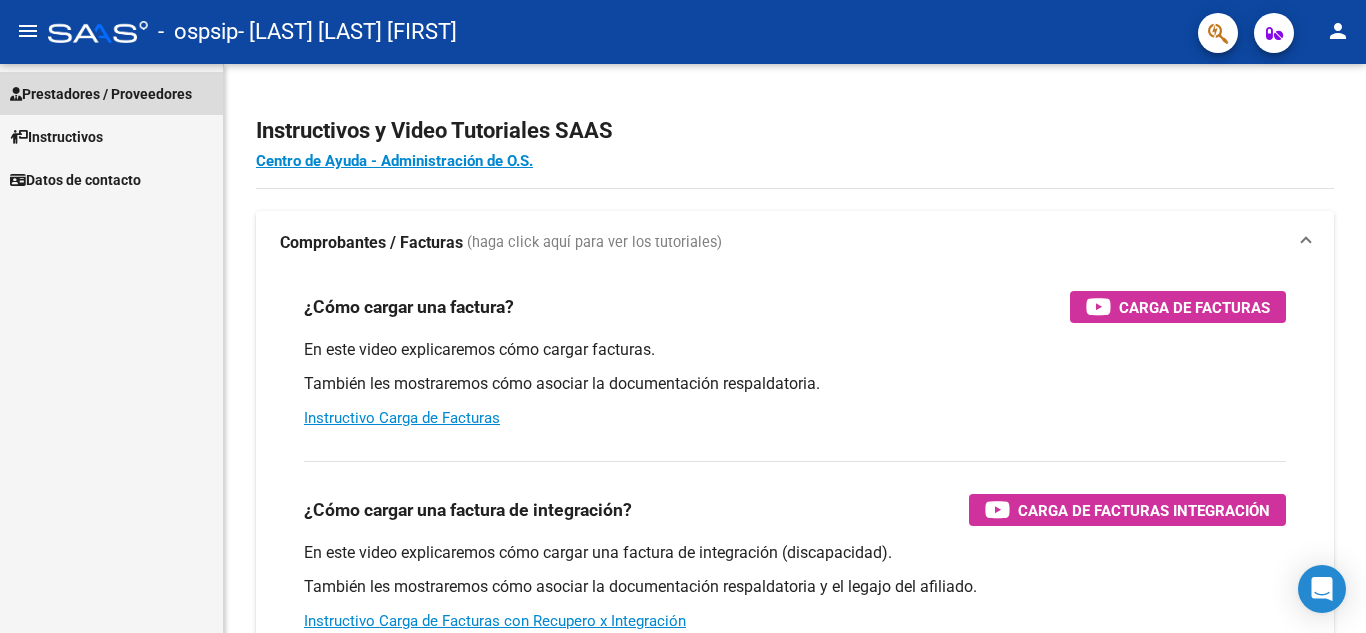 click on "Prestadores / Proveedores" at bounding box center (101, 94) 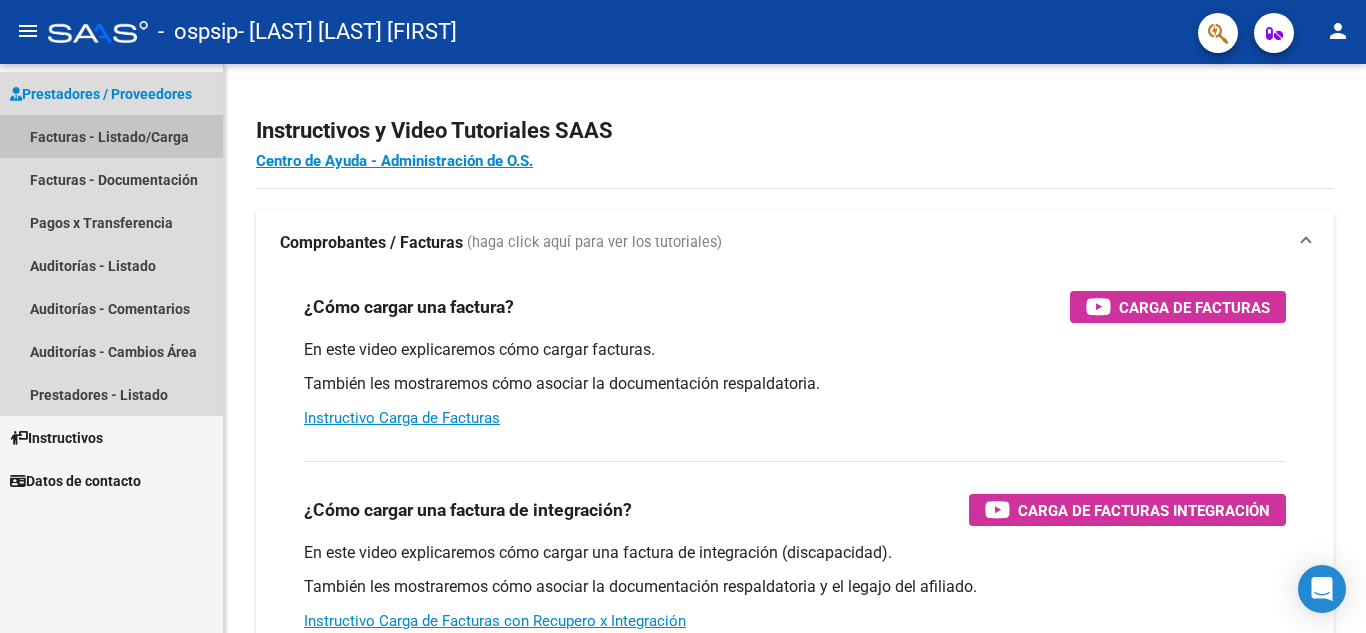 click on "Facturas - Listado/Carga" at bounding box center [111, 136] 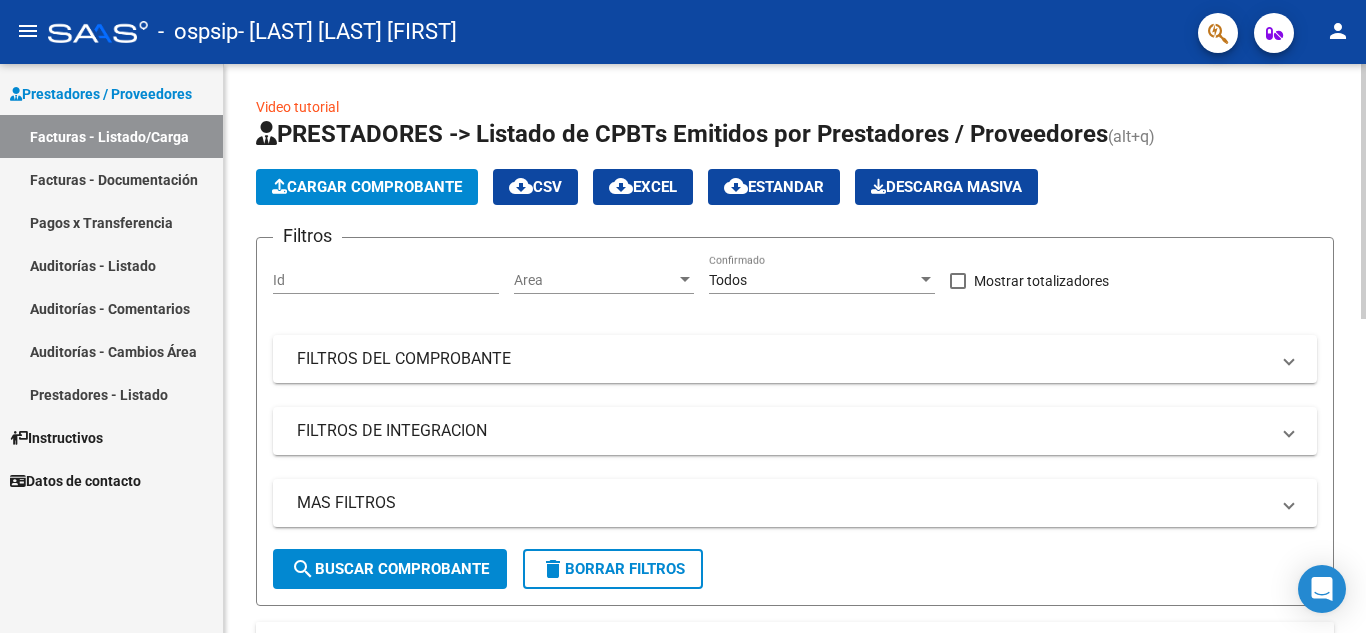 click on "Cargar Comprobante" 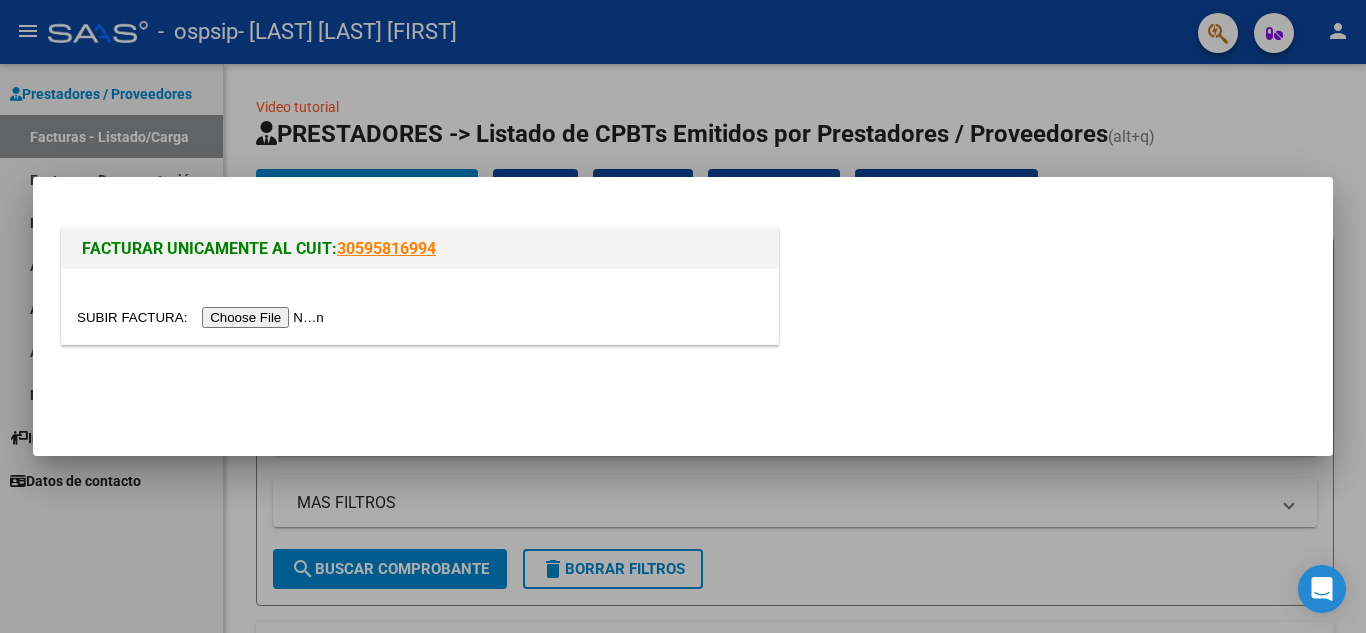 click at bounding box center (203, 317) 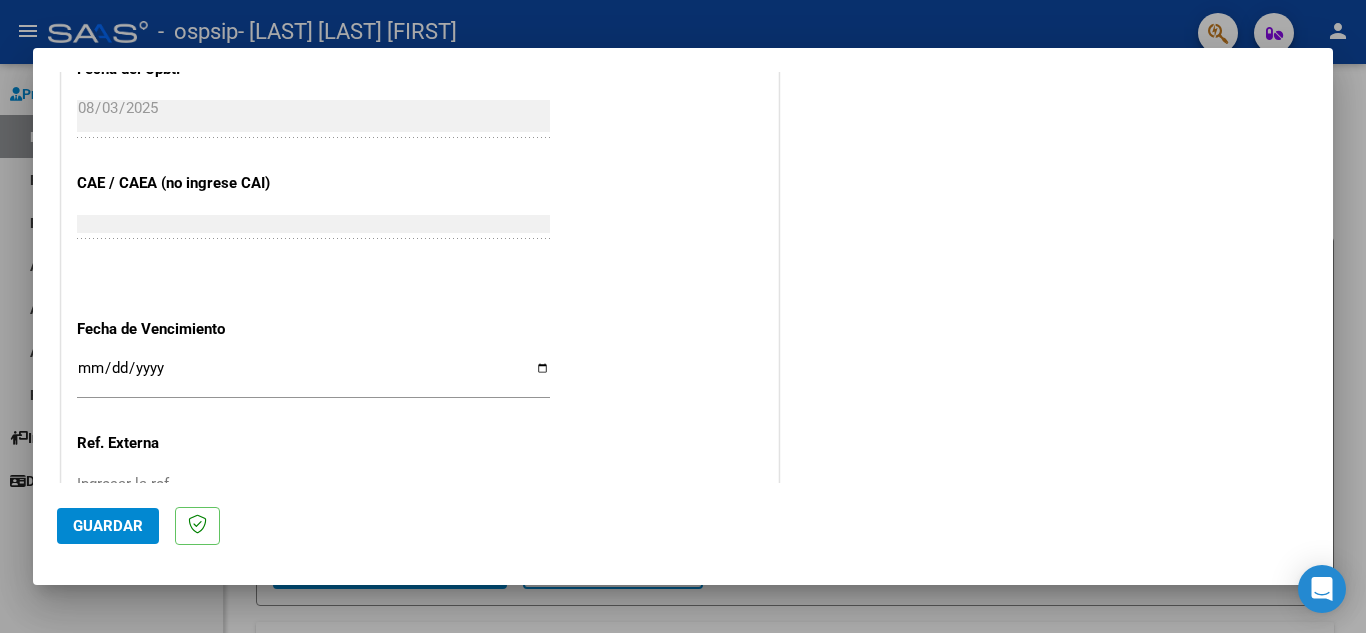 scroll, scrollTop: 1300, scrollLeft: 0, axis: vertical 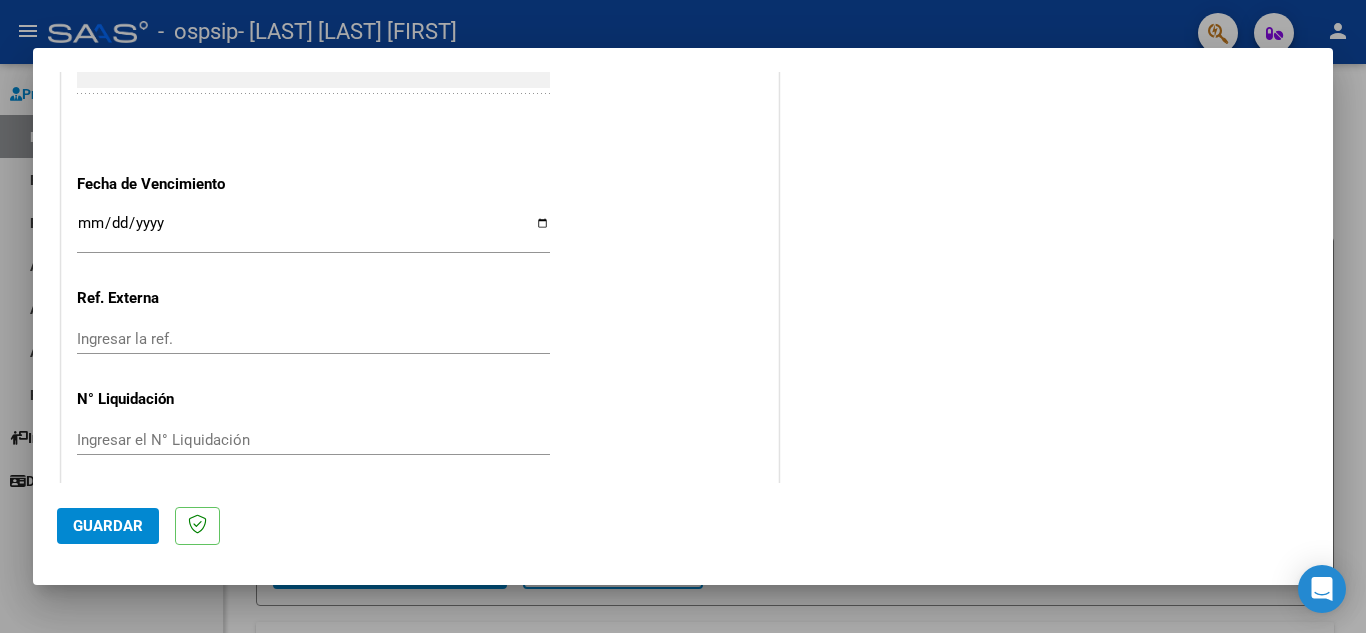 click on "Ingresar la fecha" at bounding box center [313, 231] 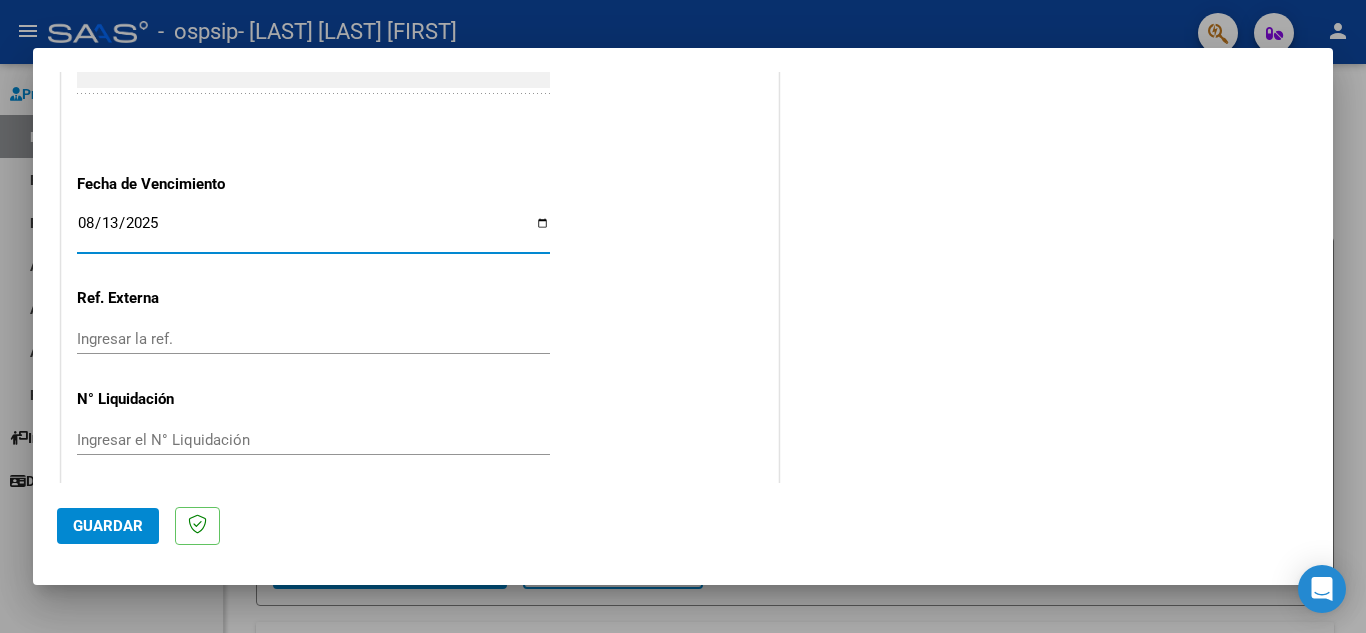 type on "2025-08-13" 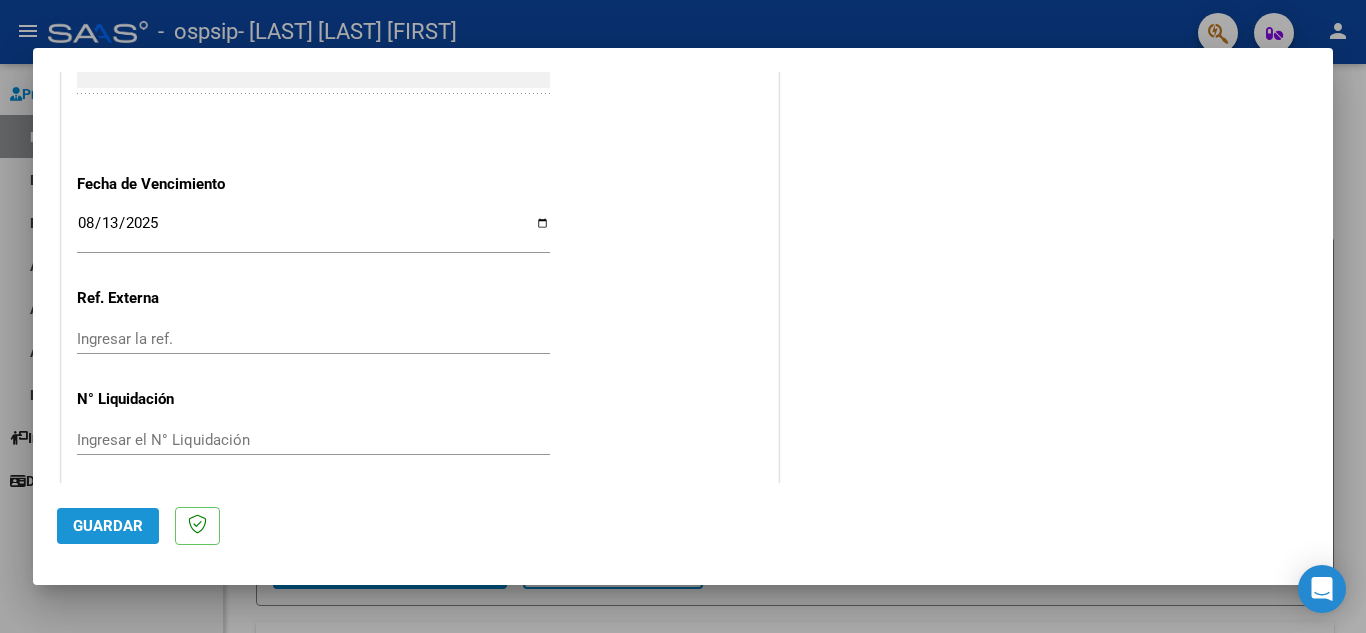 click on "Guardar" 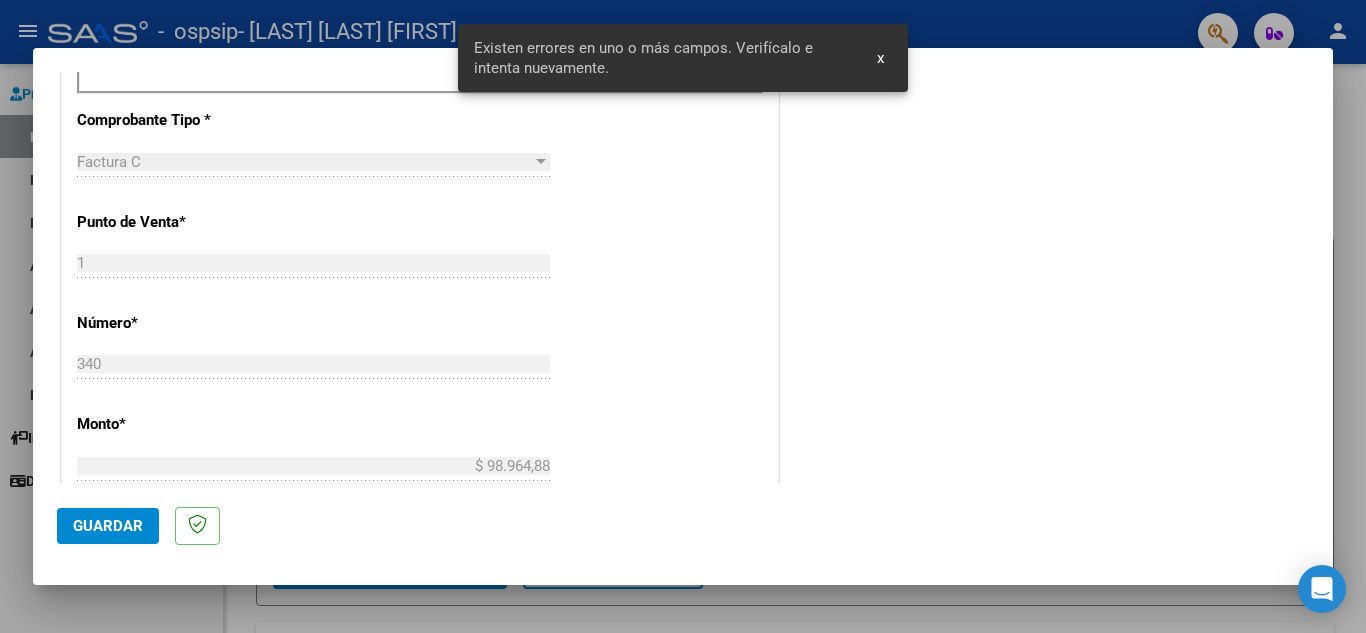 scroll, scrollTop: 453, scrollLeft: 0, axis: vertical 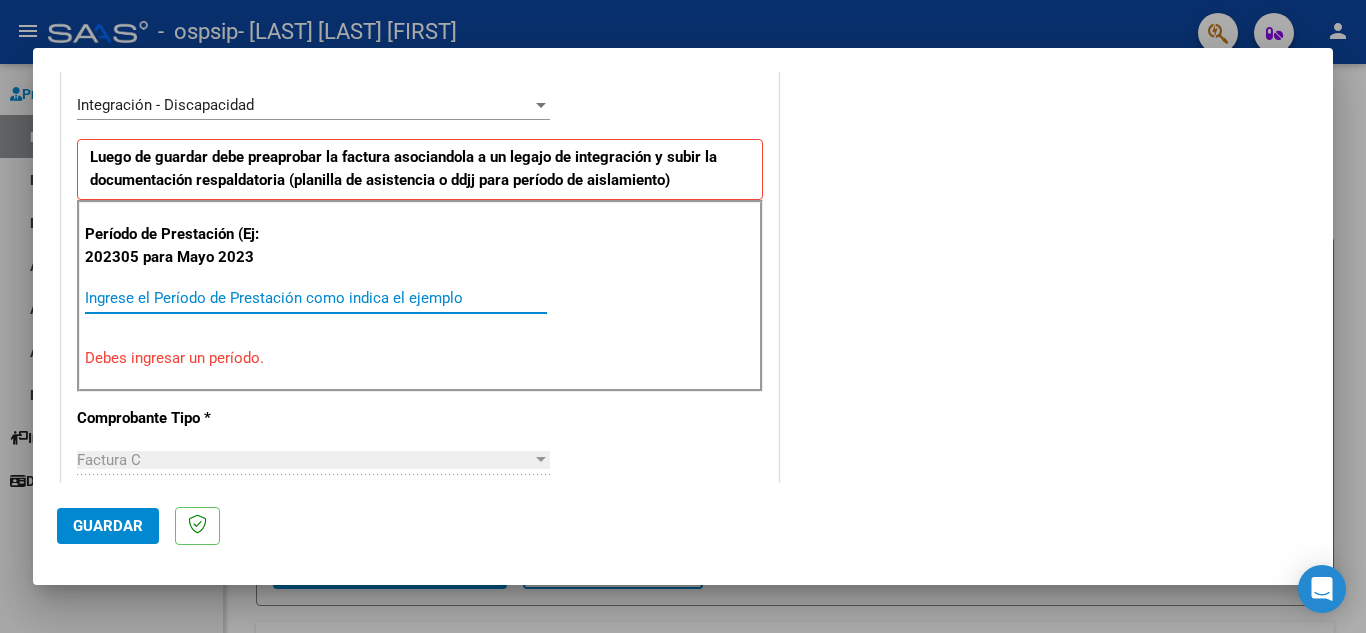 click on "Ingrese el Período de Prestación como indica el ejemplo" at bounding box center [316, 298] 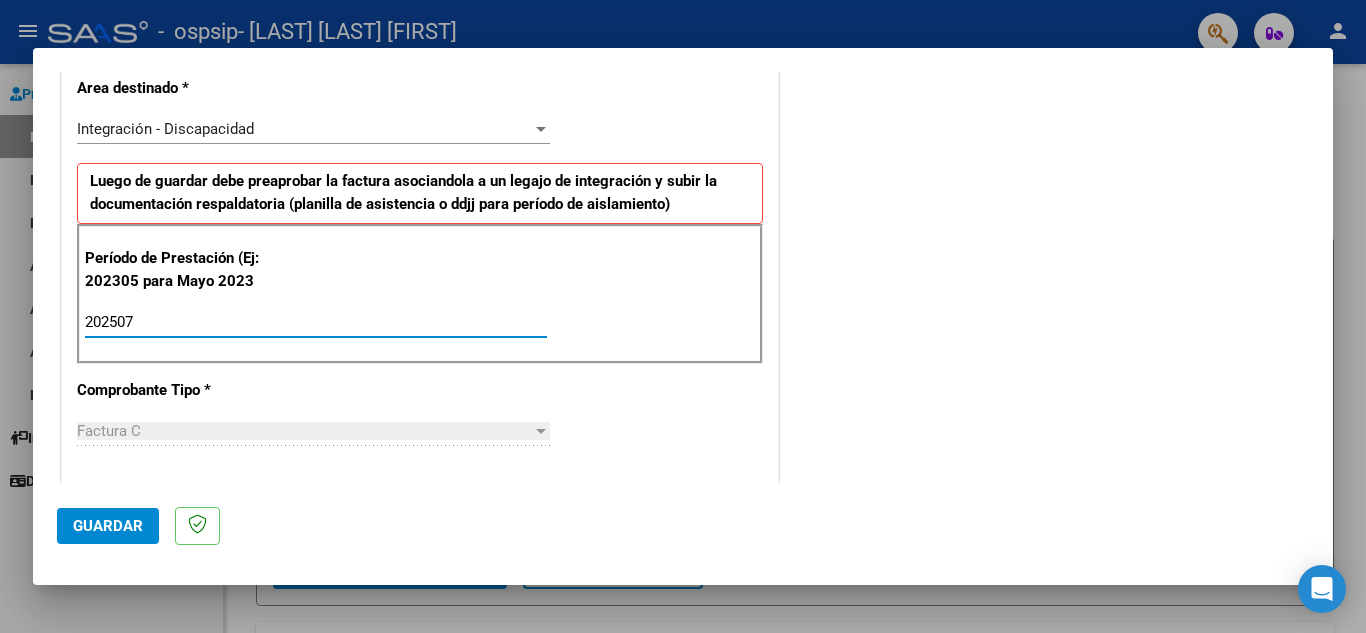 scroll, scrollTop: 353, scrollLeft: 0, axis: vertical 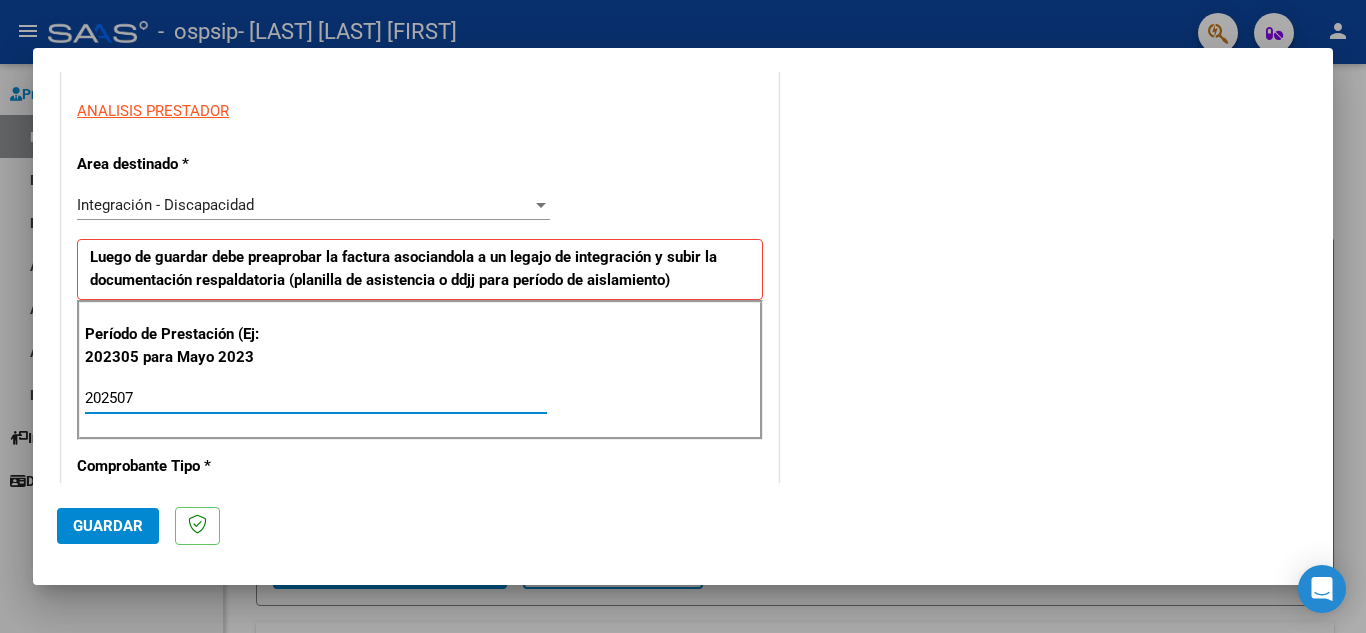 type on "202507" 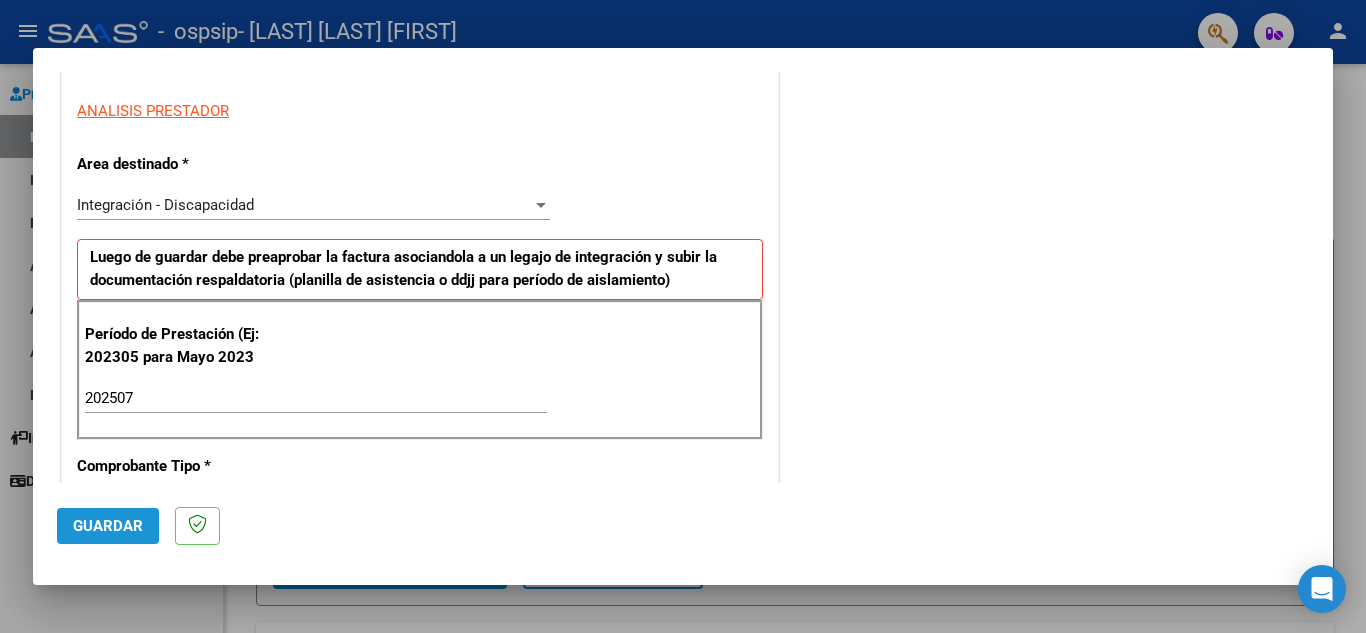 click on "Guardar" 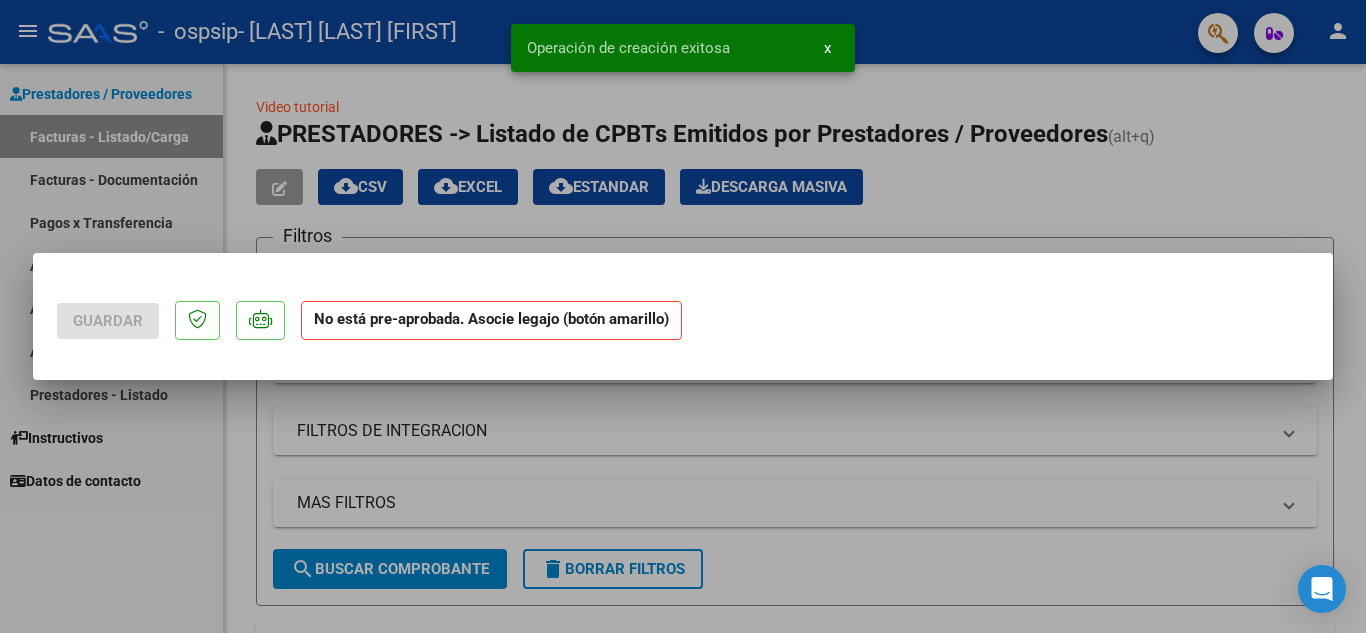 scroll, scrollTop: 0, scrollLeft: 0, axis: both 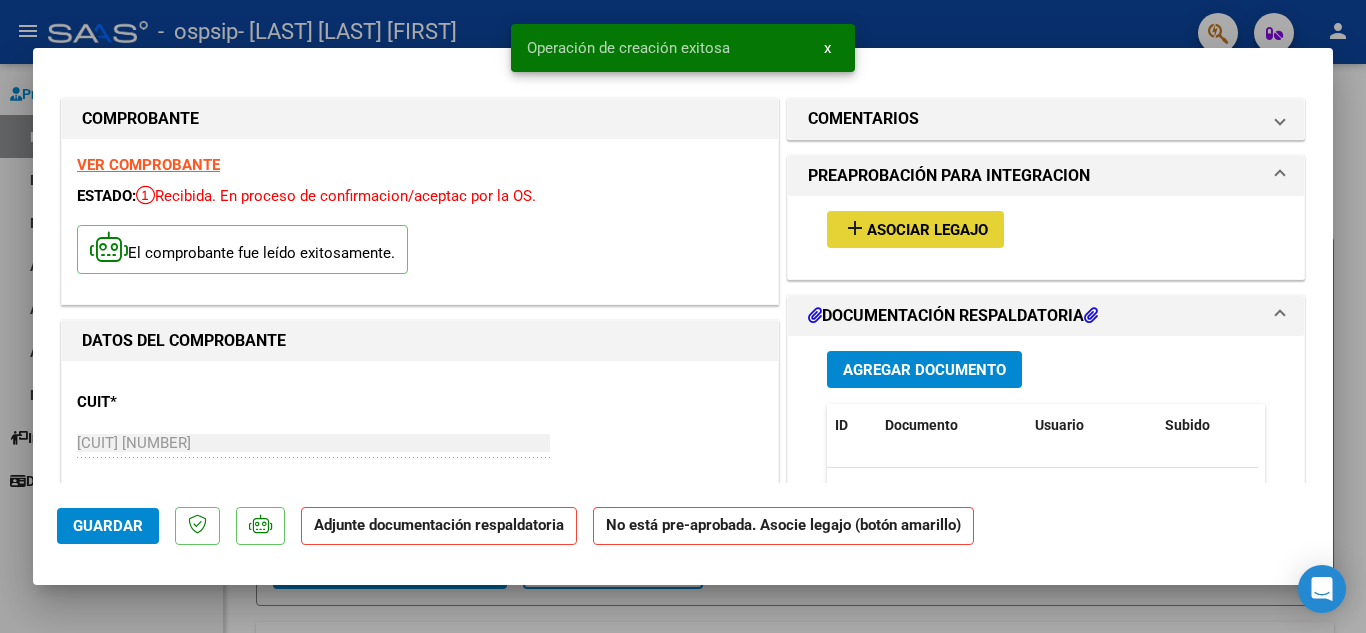 click on "Asociar Legajo" at bounding box center [927, 230] 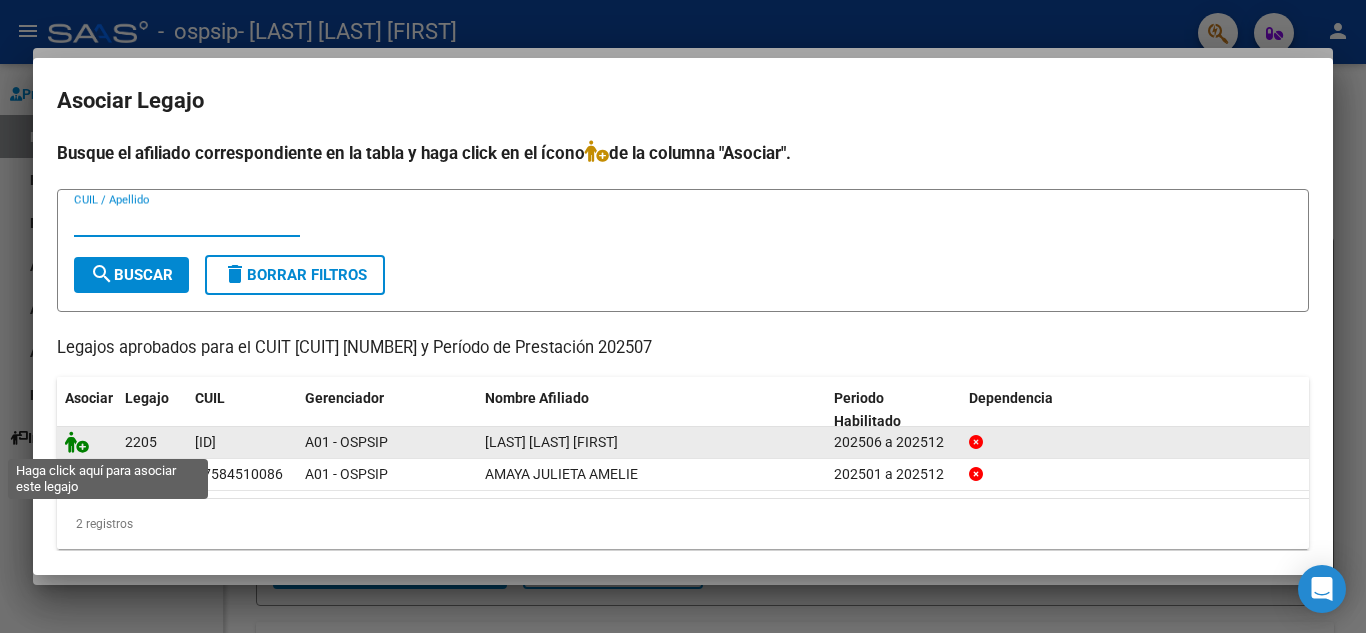 click 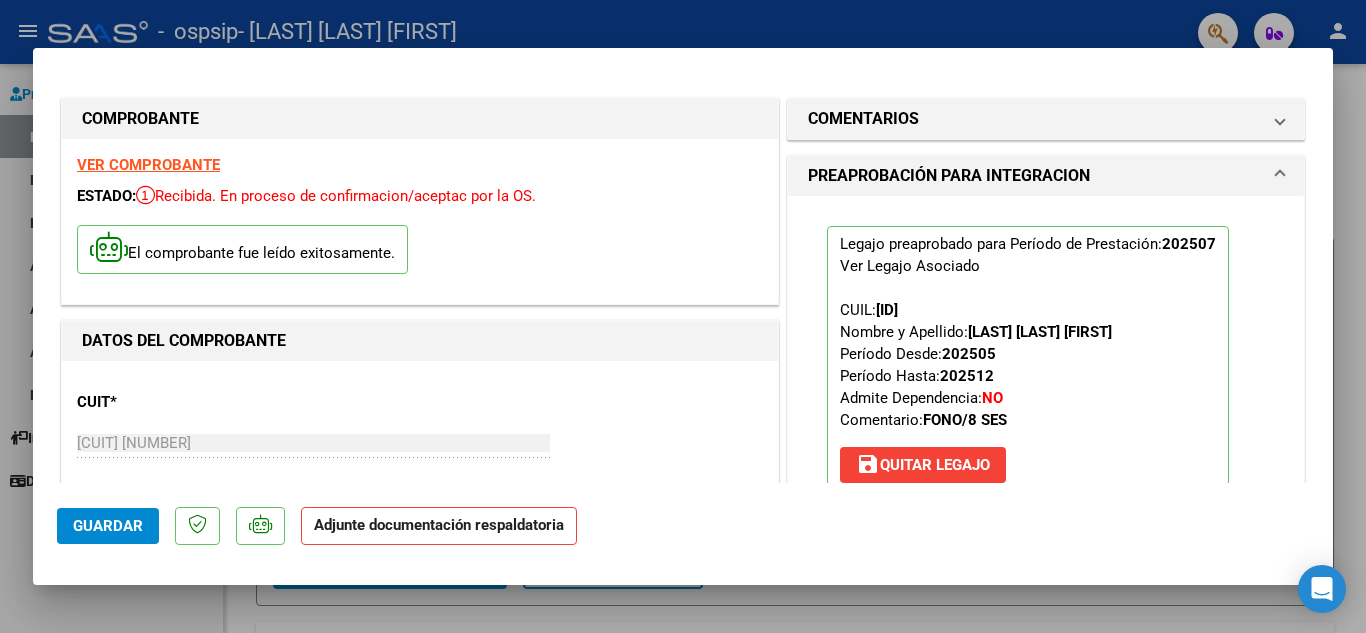 click on "Guardar" 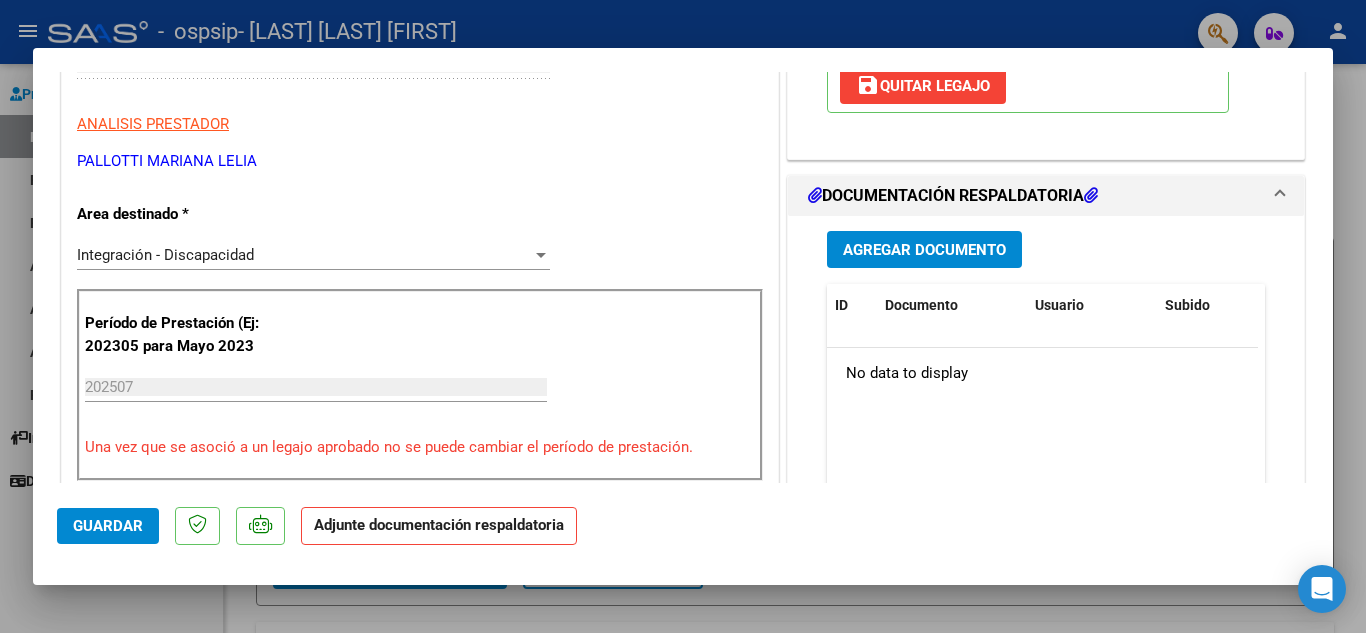 scroll, scrollTop: 400, scrollLeft: 0, axis: vertical 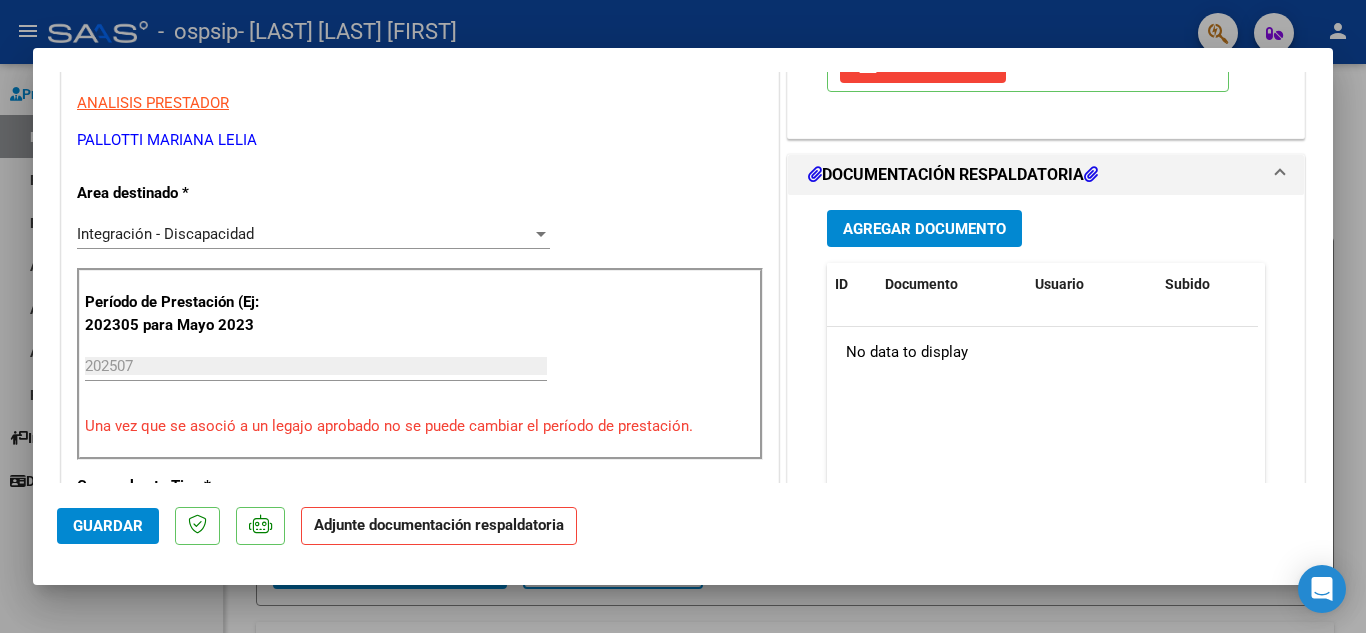 click on "Agregar Documento" at bounding box center (924, 229) 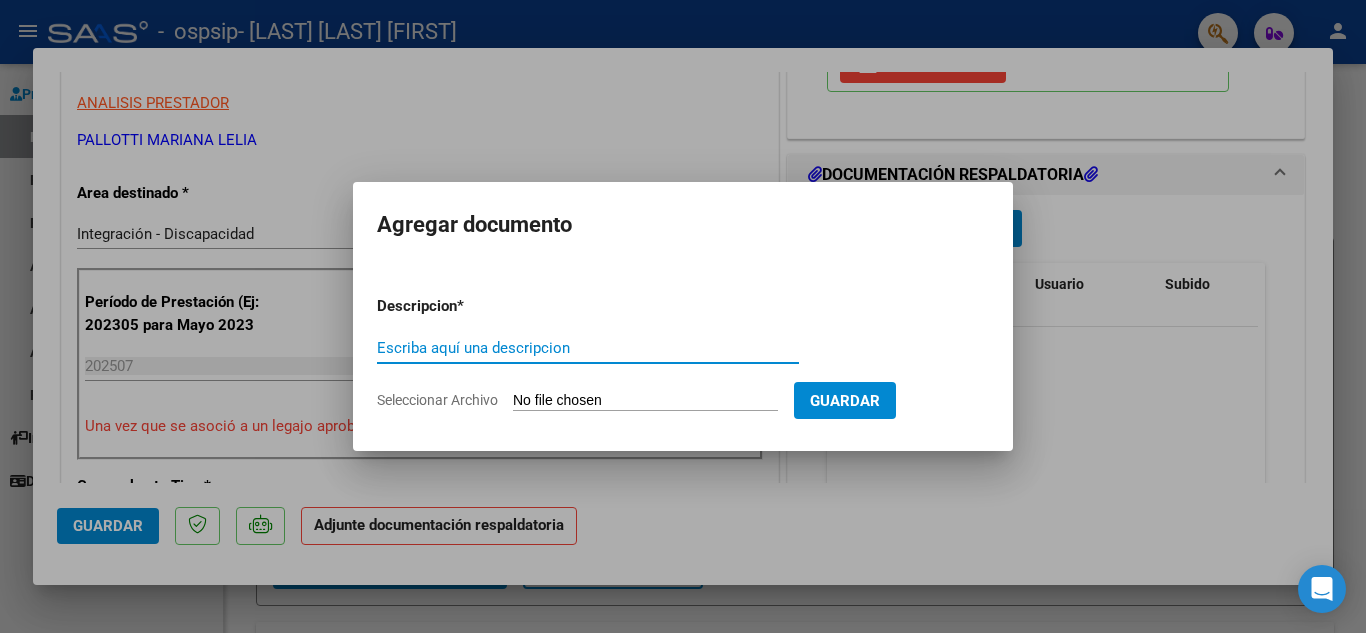click on "Escriba aquí una descripcion" at bounding box center (588, 348) 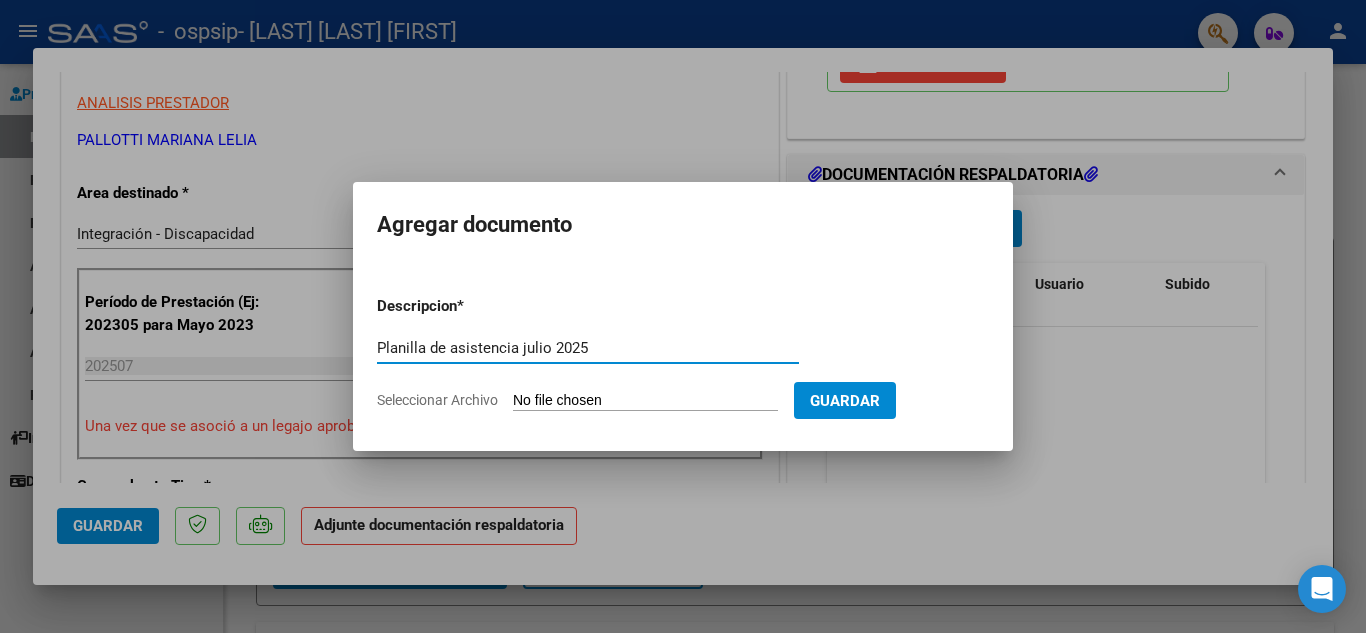 type on "Planilla de asistencia julio 2025" 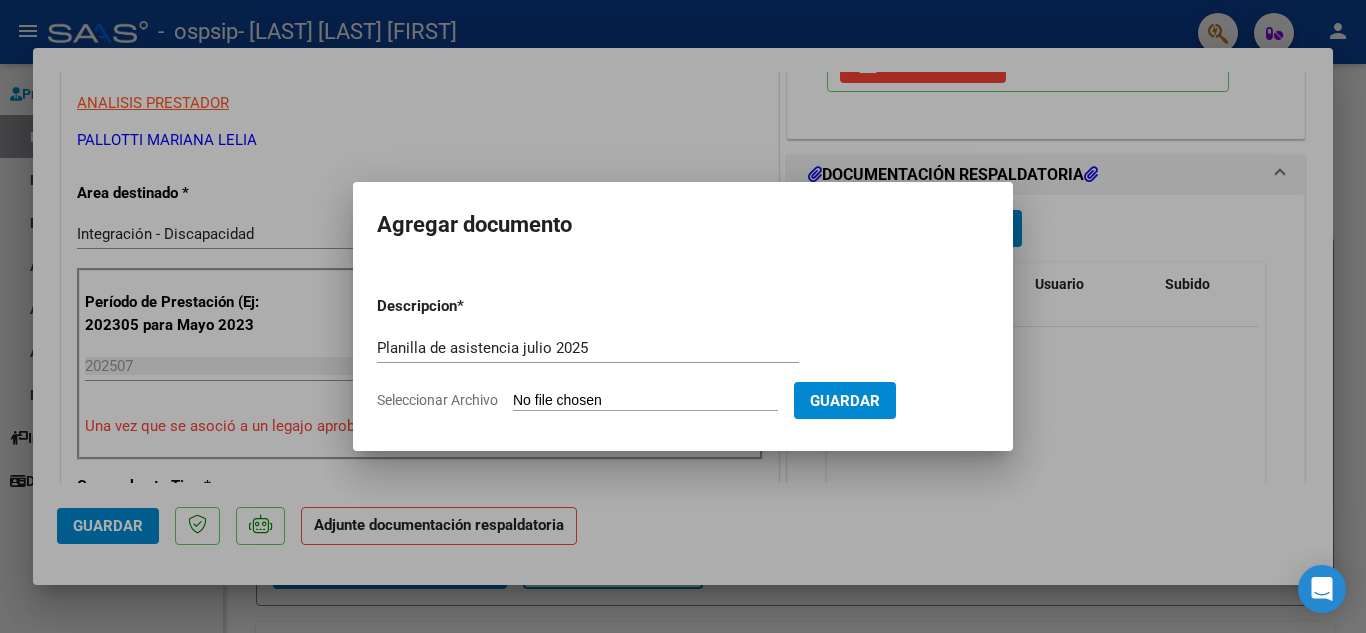 click on "Descripcion  *   Planilla de asistencia [DATE] Escriba aquí una descripcion  Seleccionar Archivo Guardar" at bounding box center [683, 353] 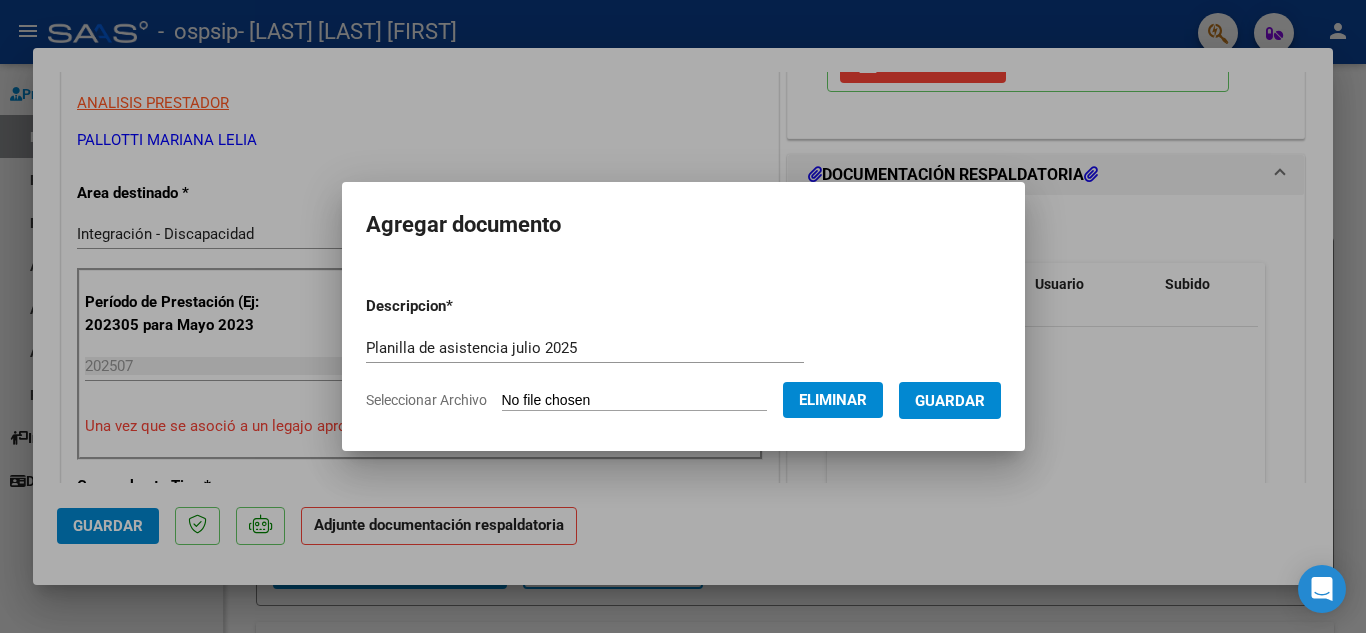 click on "Guardar" at bounding box center (950, 401) 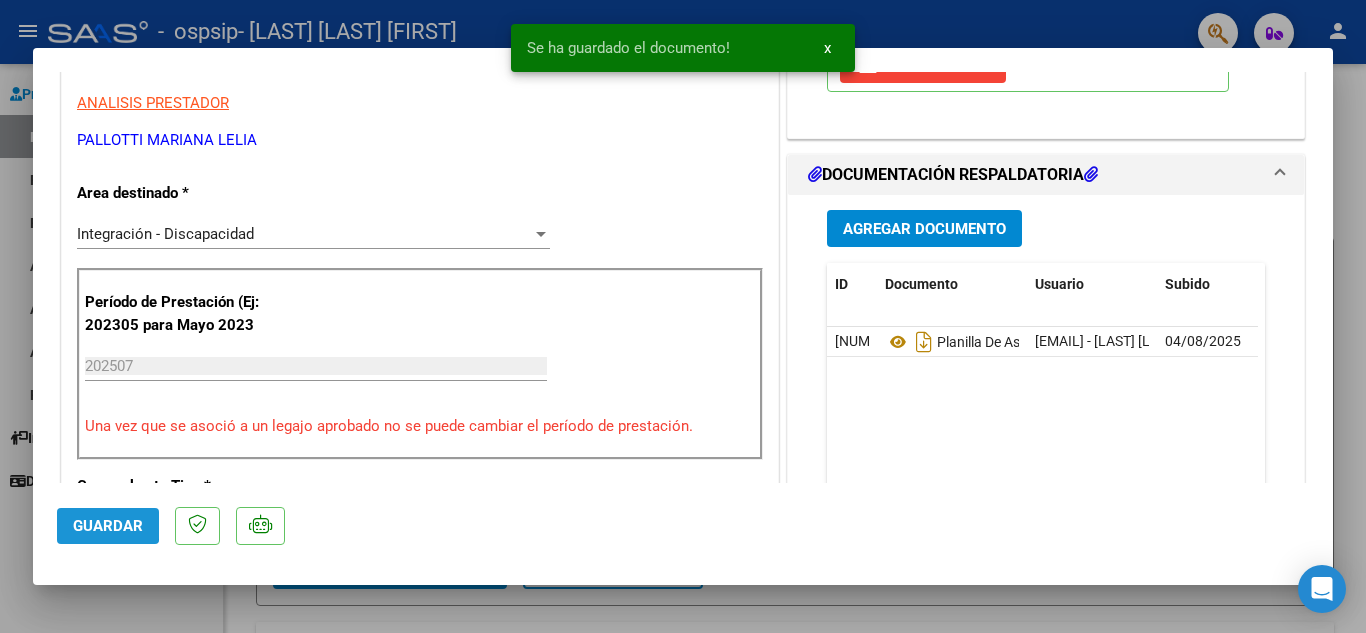 click on "Guardar" 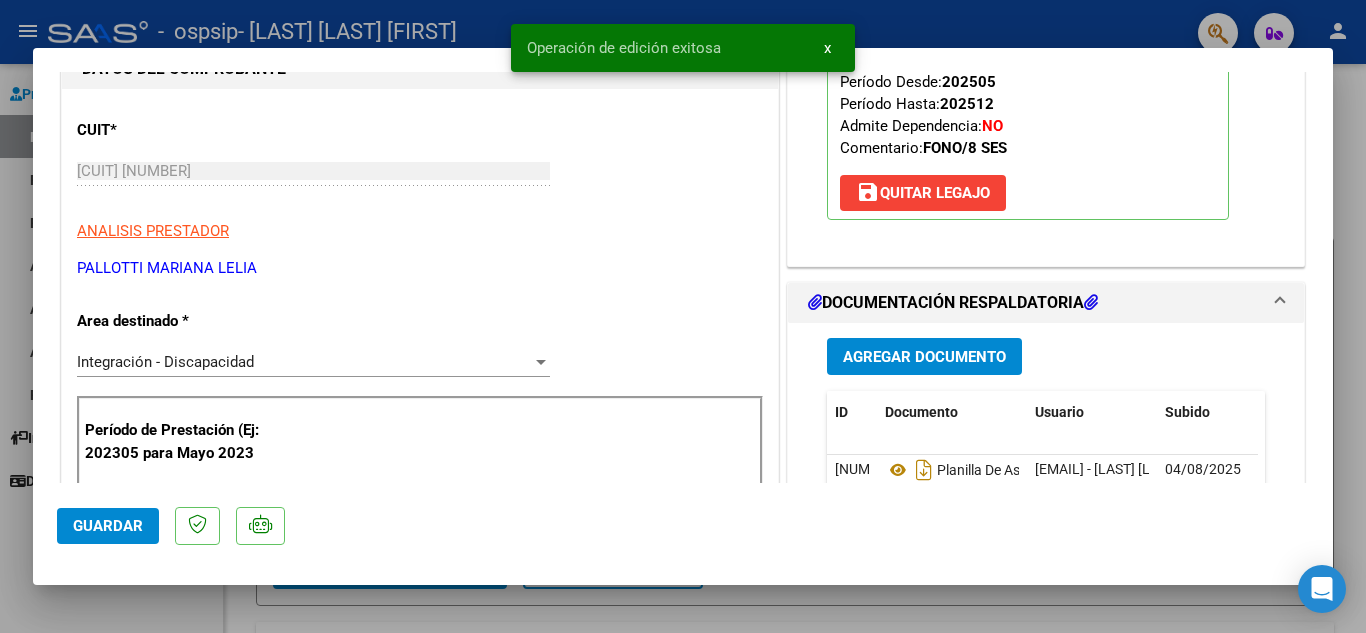 scroll, scrollTop: 200, scrollLeft: 0, axis: vertical 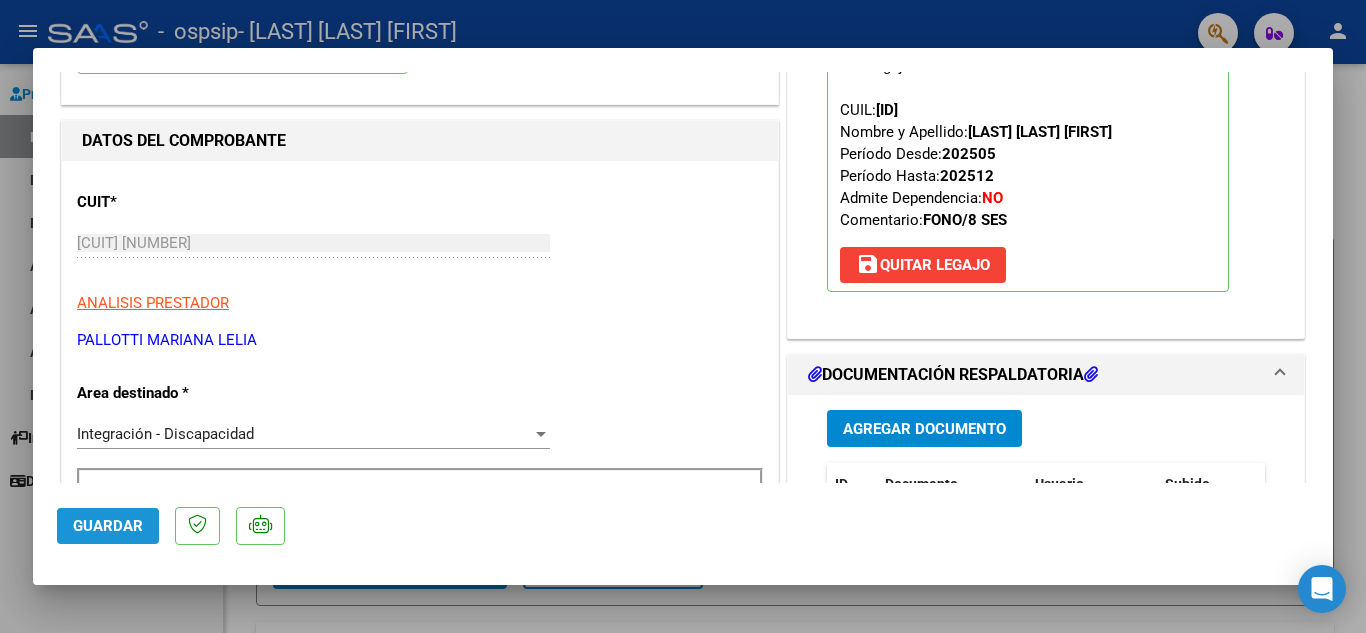 click on "Guardar" 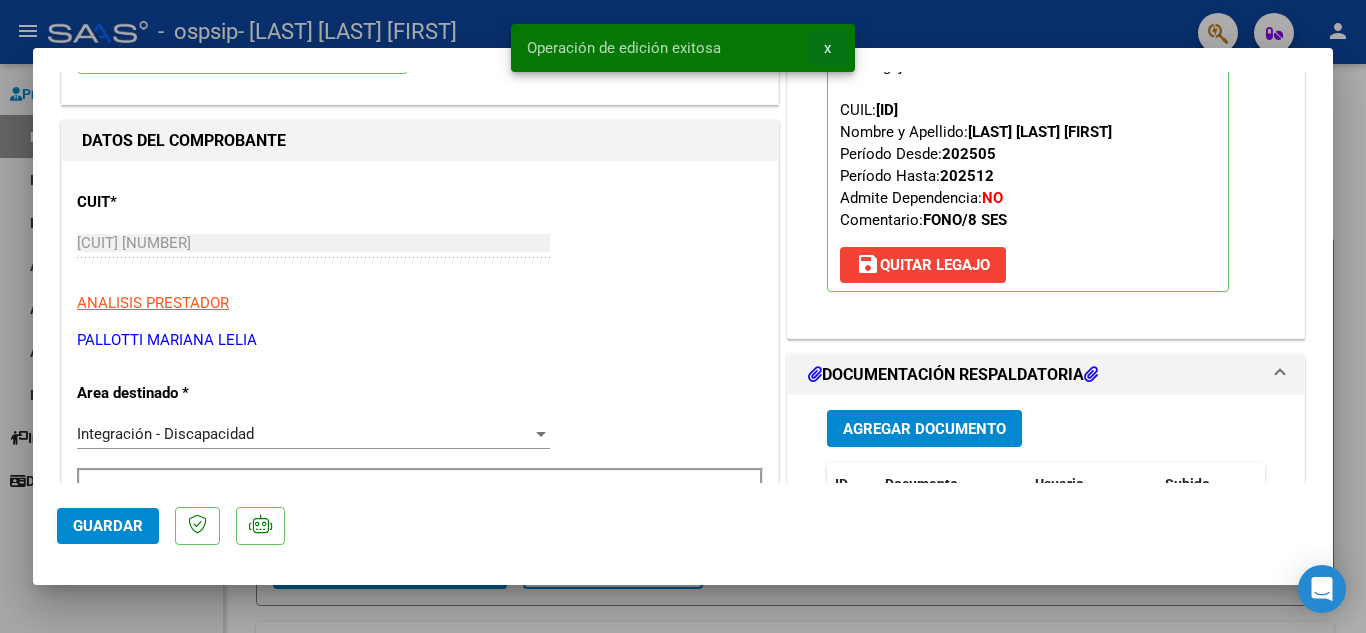 click on "x" at bounding box center (827, 48) 